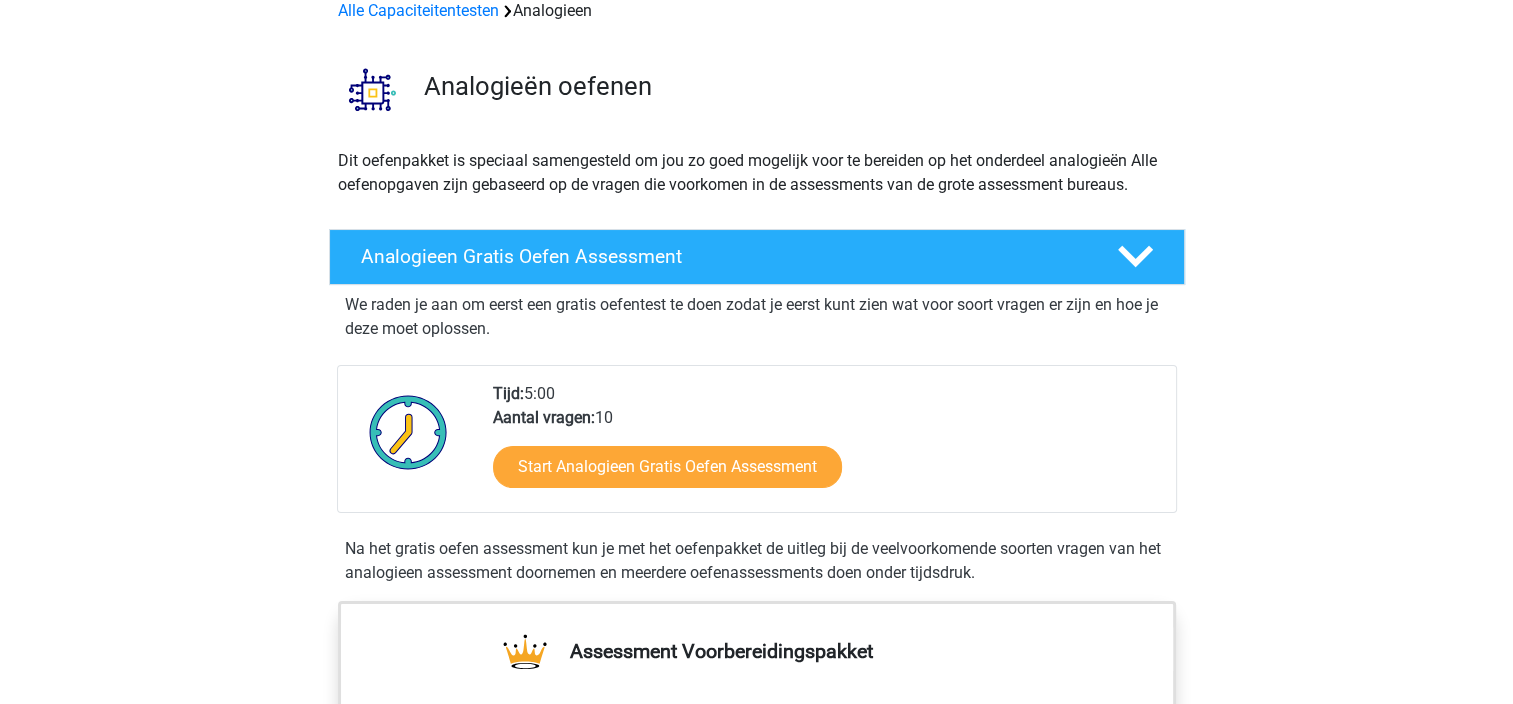 scroll, scrollTop: 100, scrollLeft: 0, axis: vertical 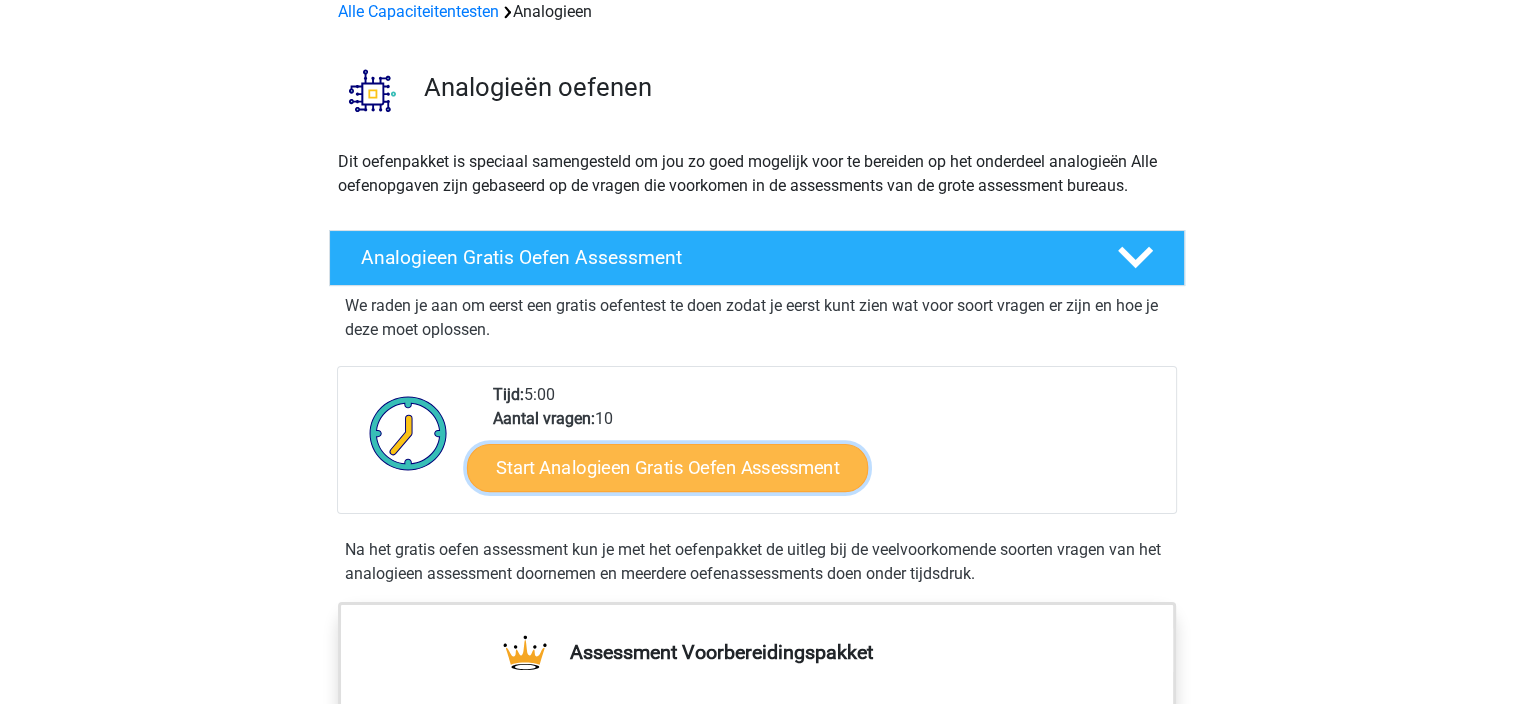 click on "Start Analogieen
Gratis Oefen Assessment" at bounding box center (667, 467) 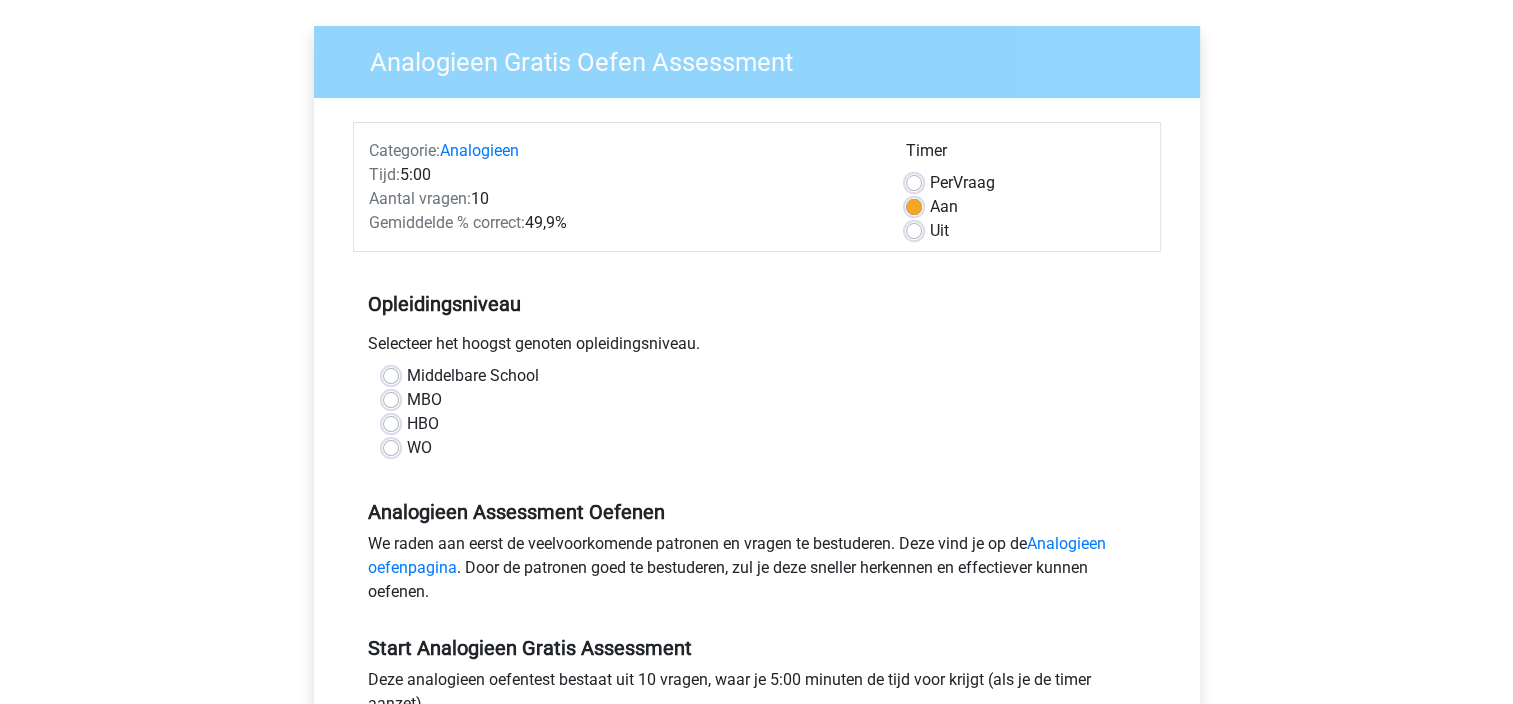 scroll, scrollTop: 300, scrollLeft: 0, axis: vertical 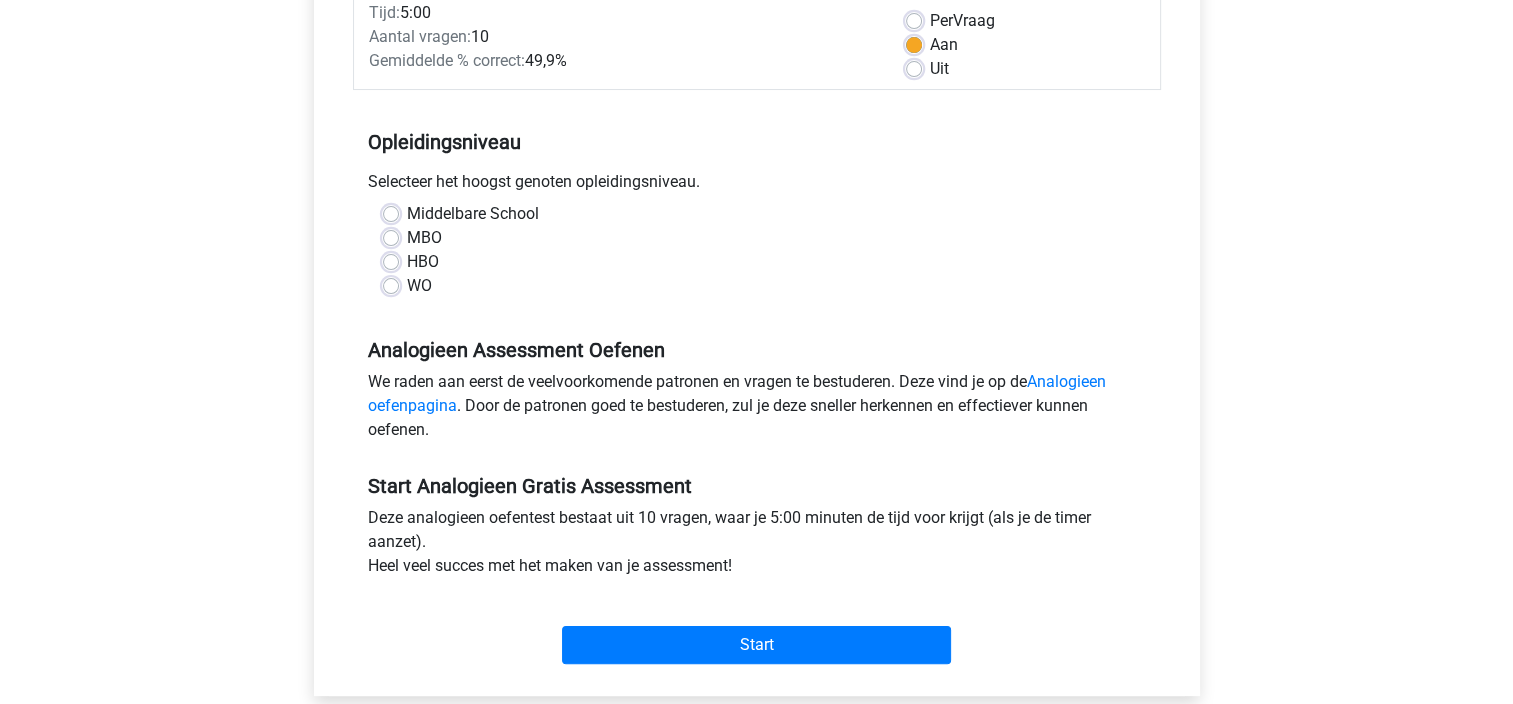 click on "WO" at bounding box center (757, 286) 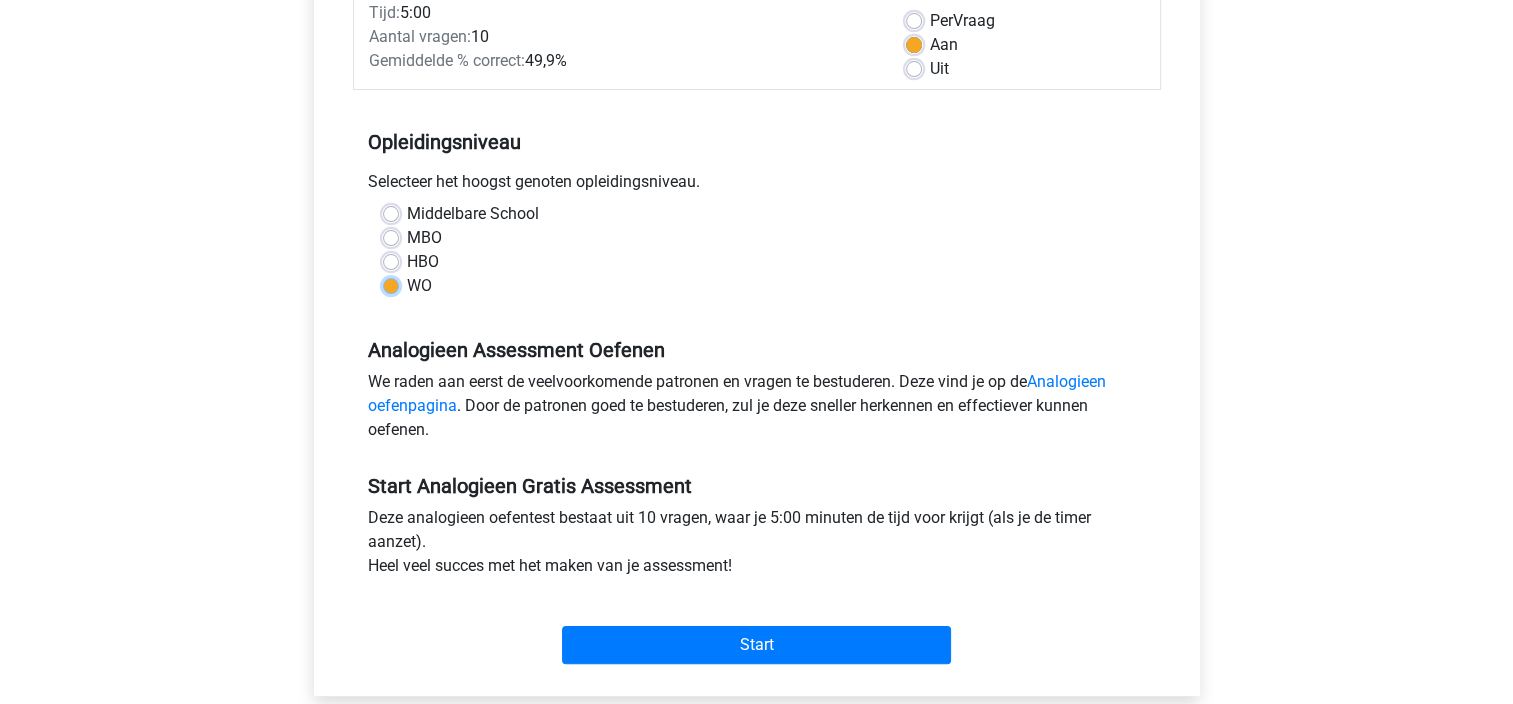 click on "WO" at bounding box center [391, 284] 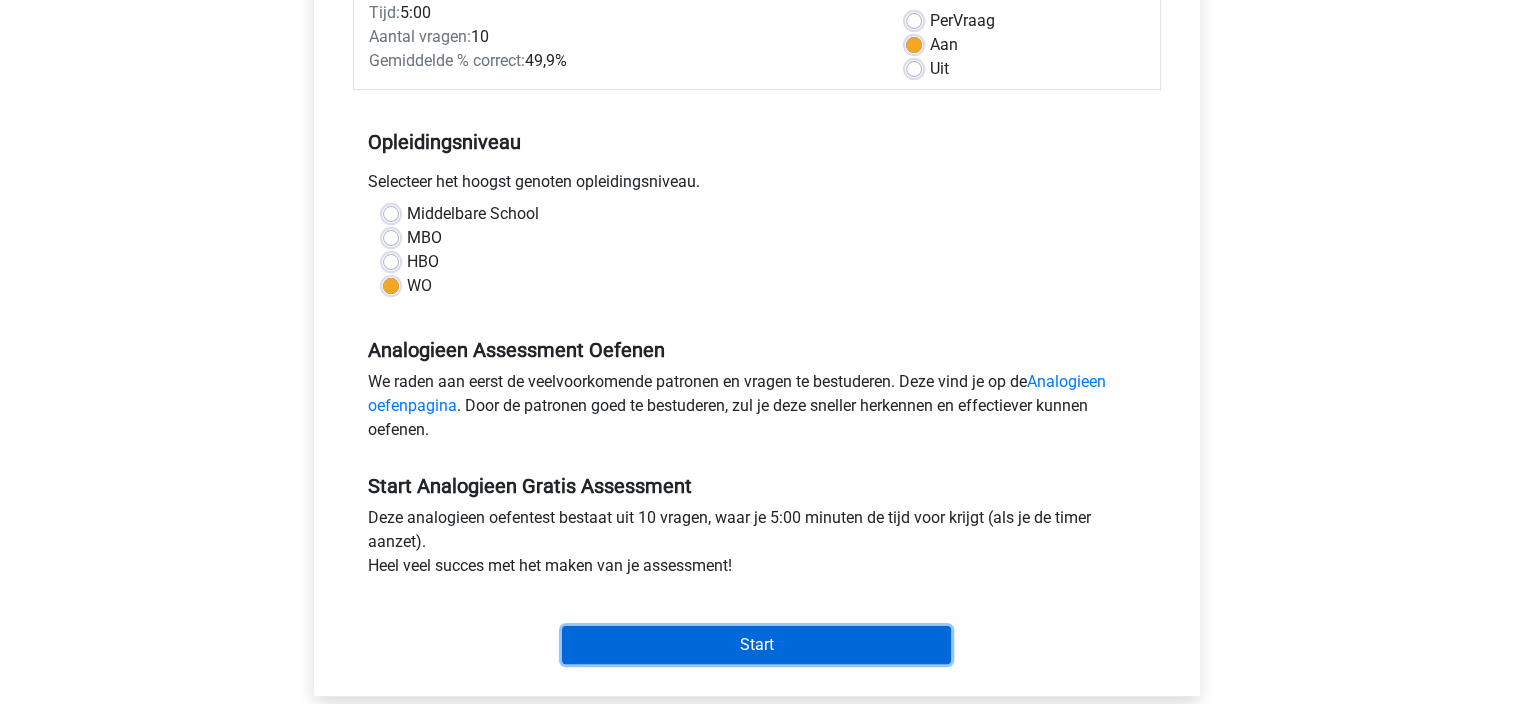 click on "Start" at bounding box center [756, 645] 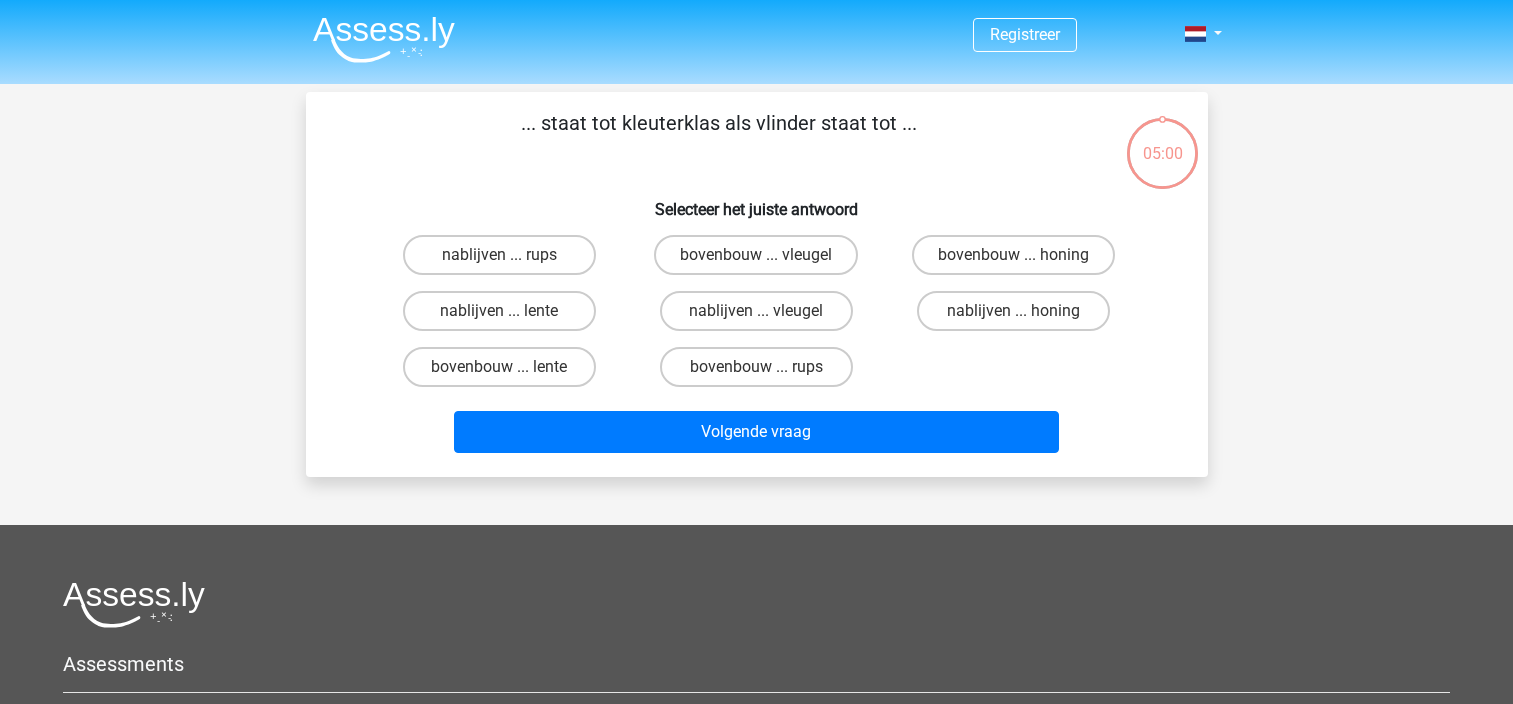 scroll, scrollTop: 0, scrollLeft: 0, axis: both 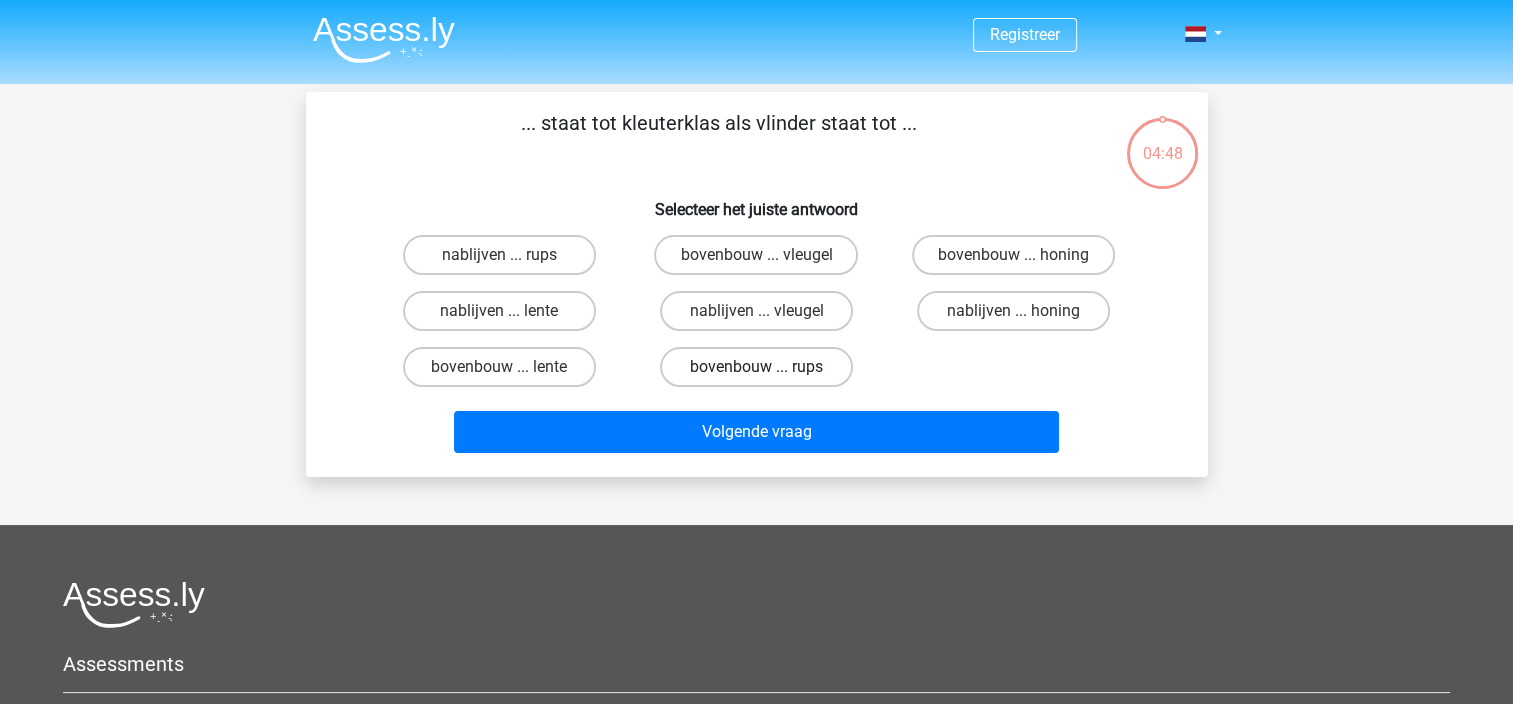 click on "bovenbouw ... rups" at bounding box center [756, 367] 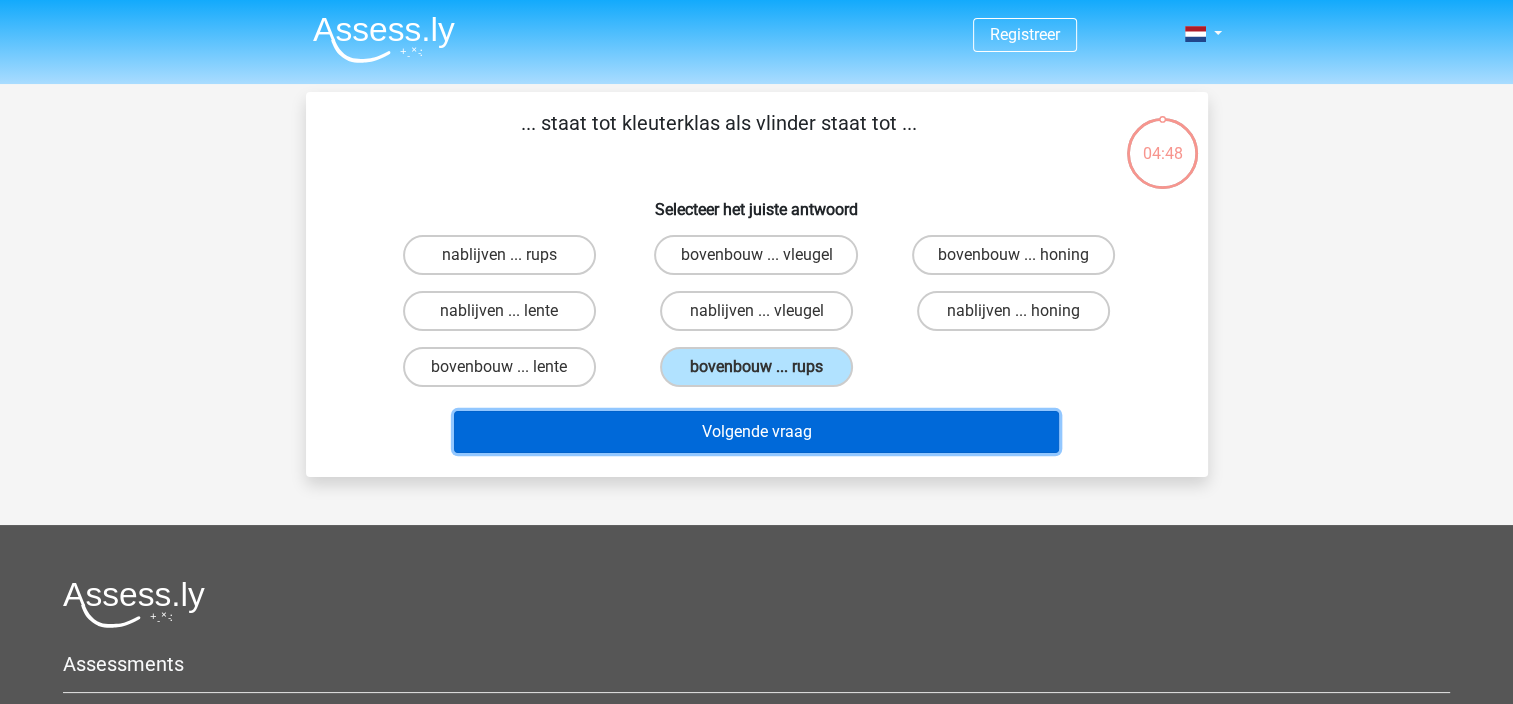 click on "Volgende vraag" at bounding box center [756, 432] 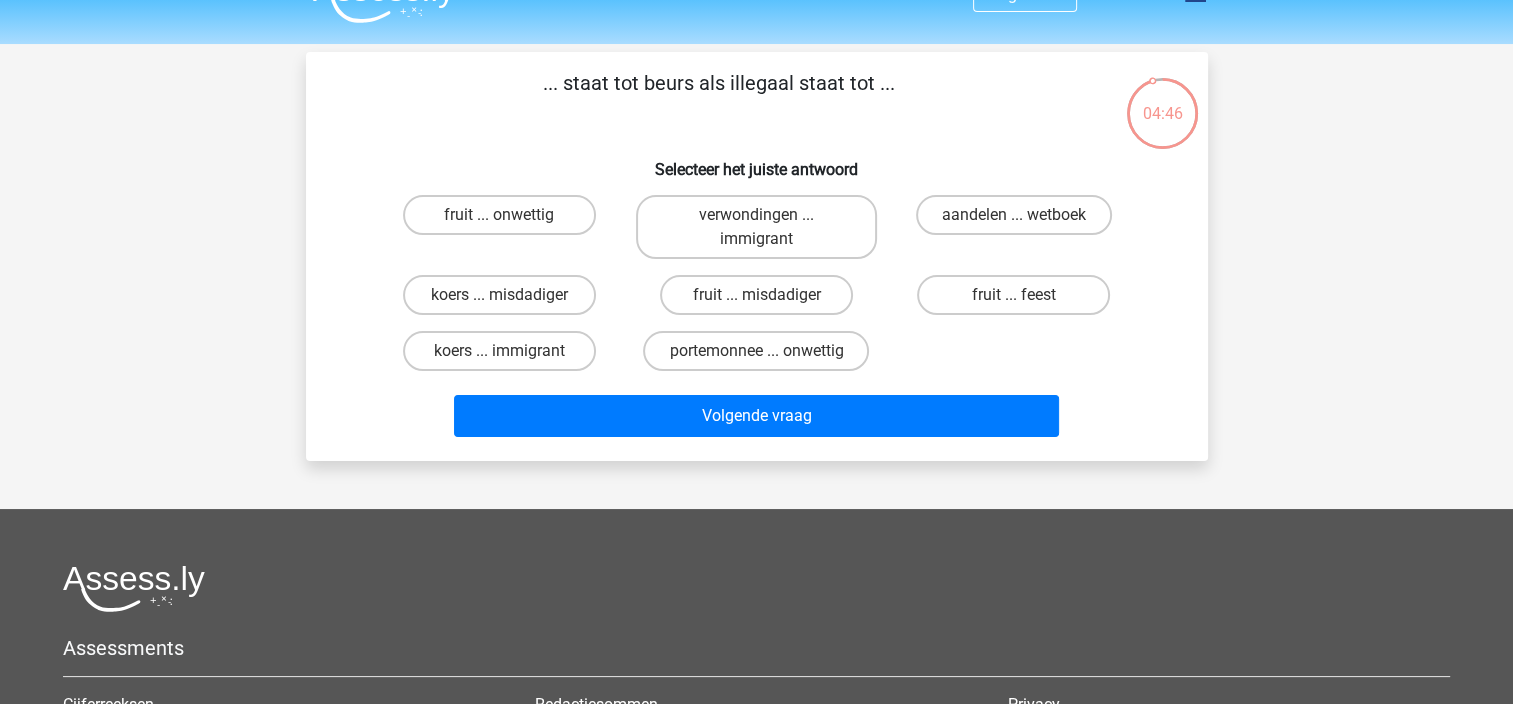 scroll, scrollTop: 0, scrollLeft: 0, axis: both 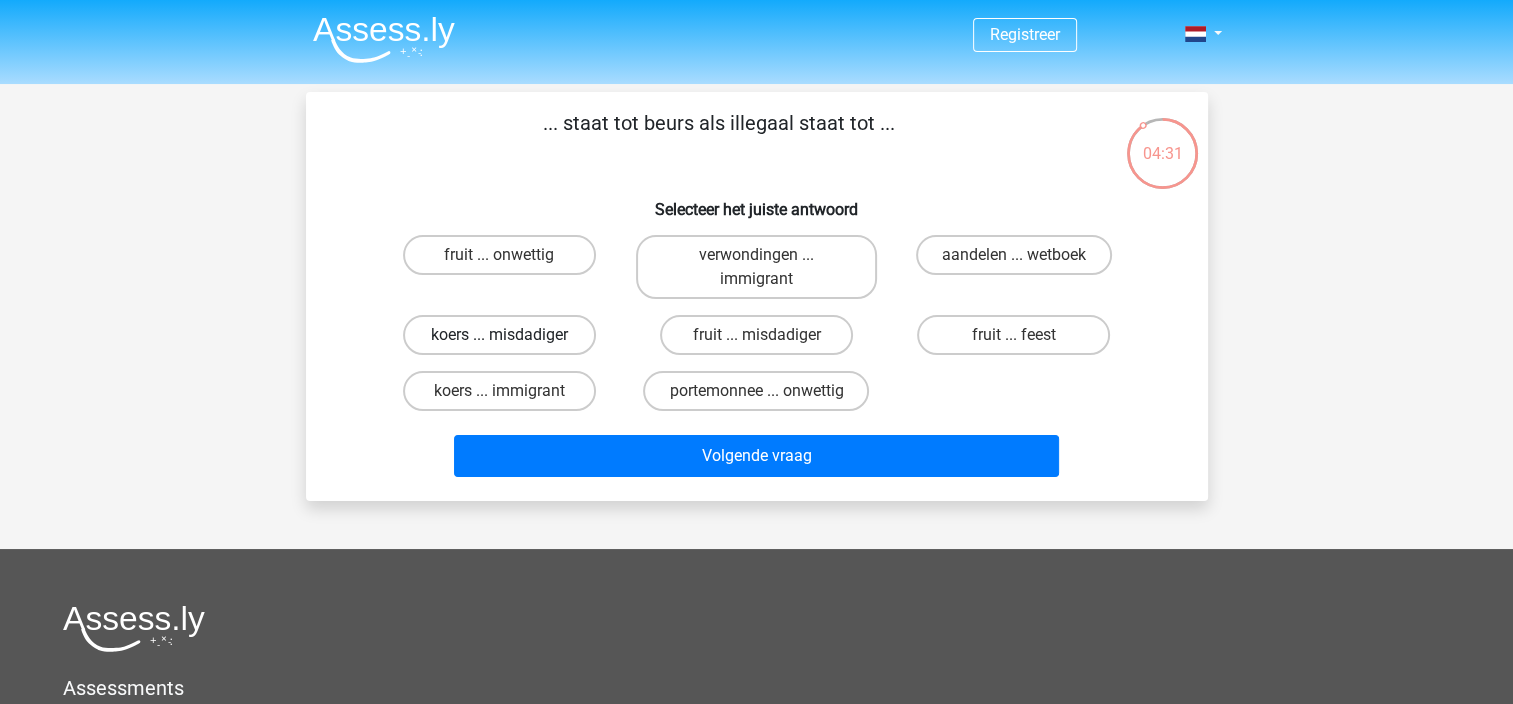 click on "koers ... misdadiger" at bounding box center [499, 335] 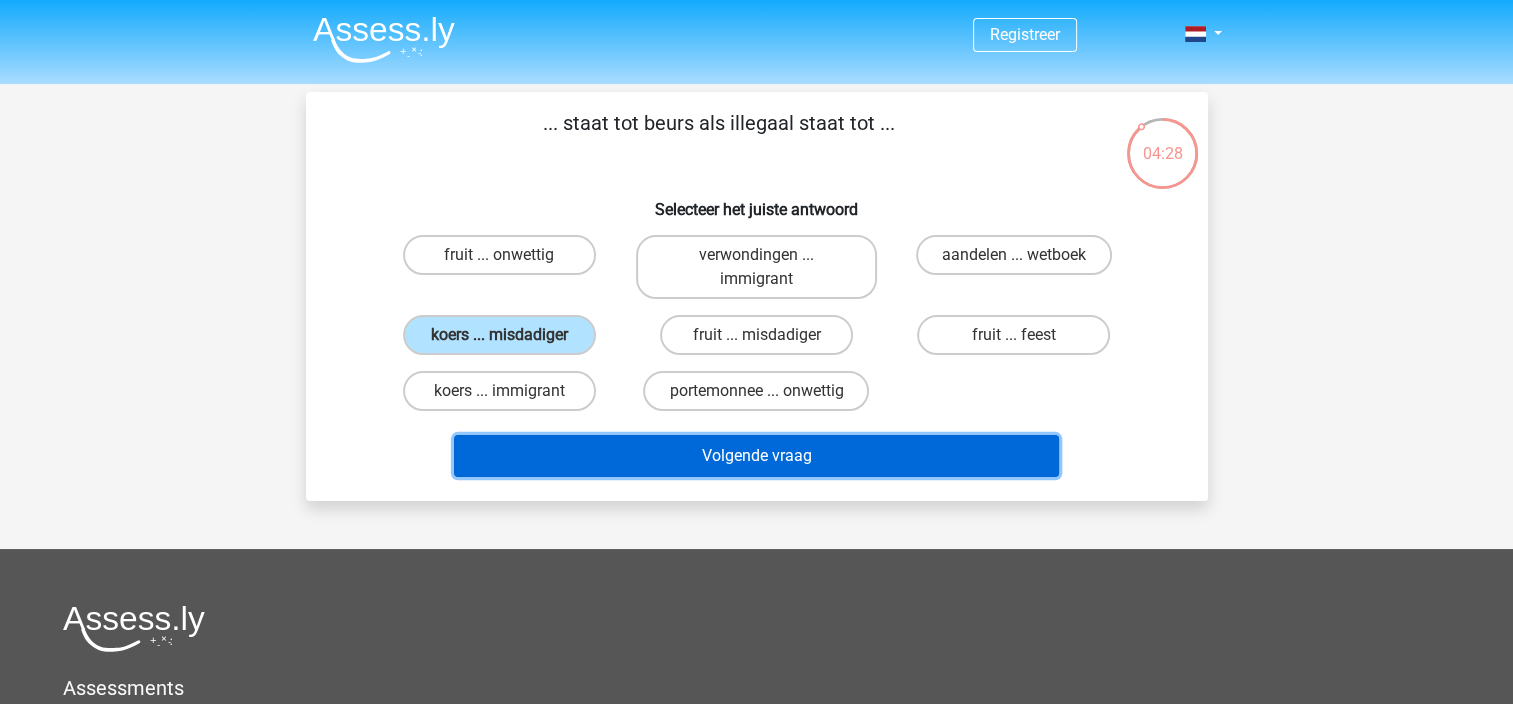 click on "Volgende vraag" at bounding box center [756, 456] 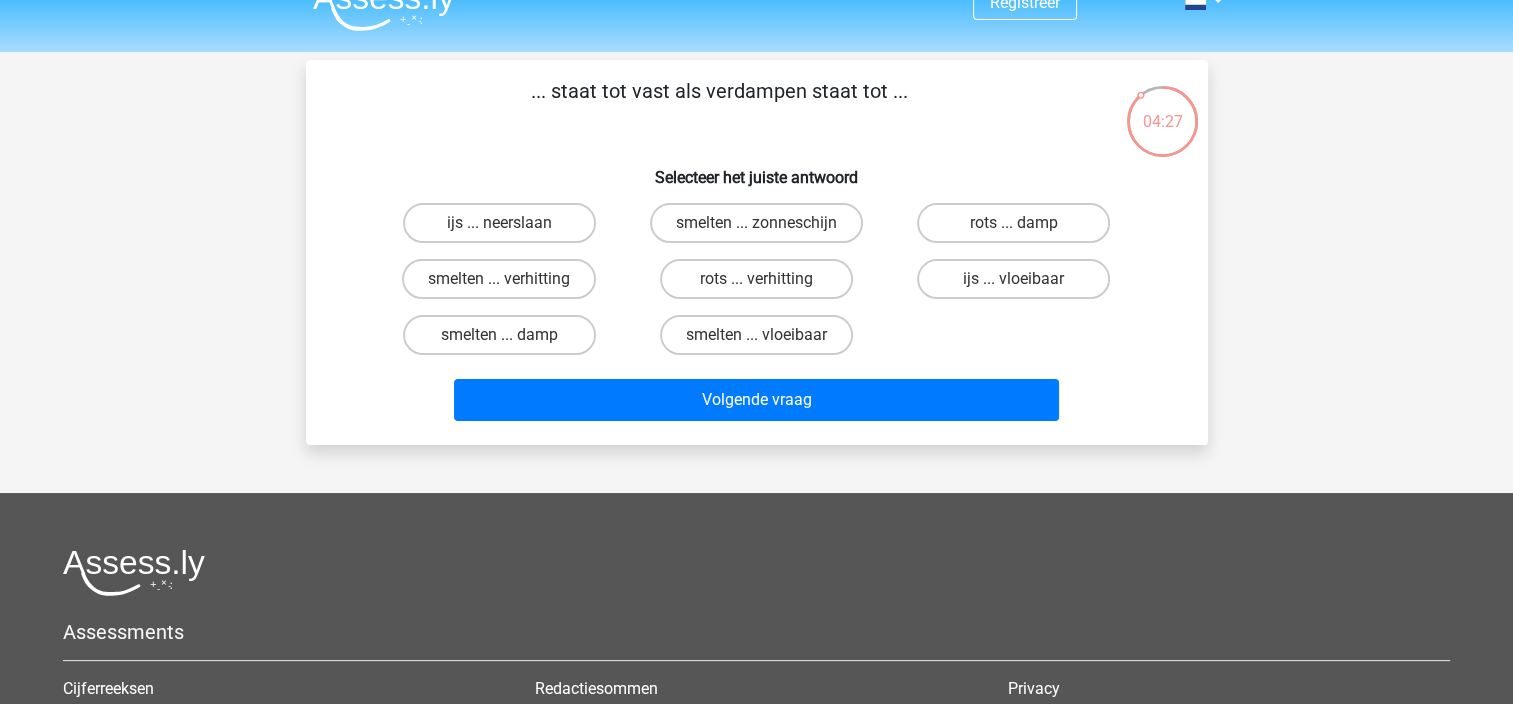 scroll, scrollTop: 0, scrollLeft: 0, axis: both 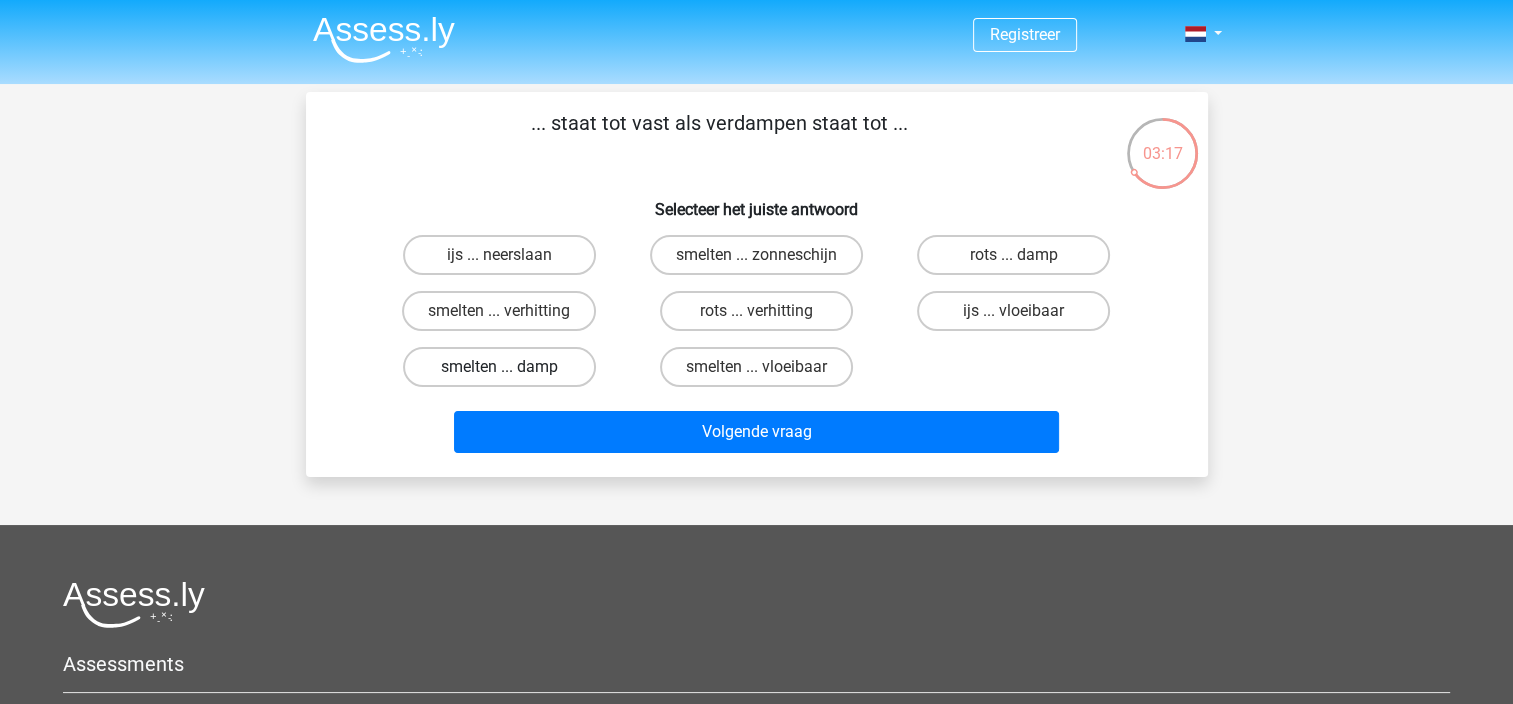 click on "smelten ... damp" at bounding box center (499, 367) 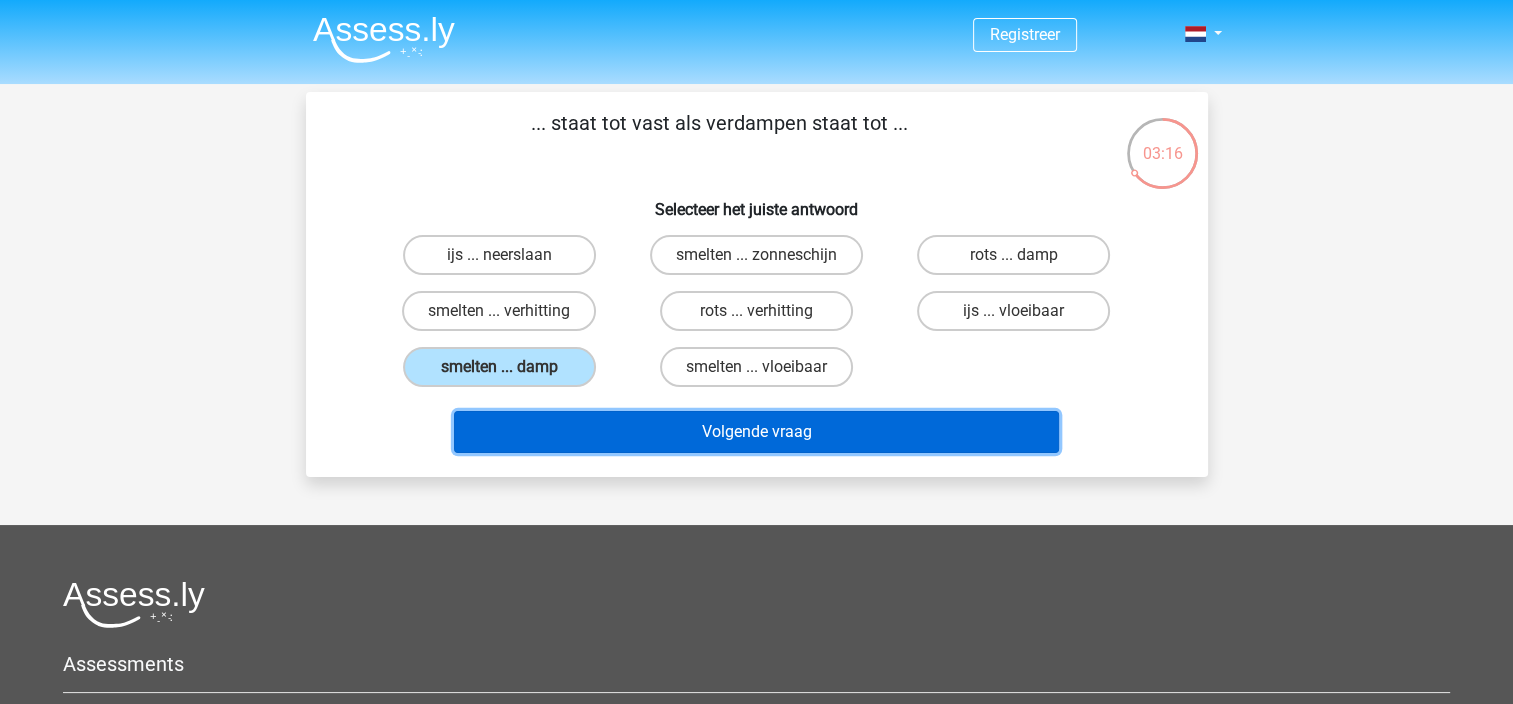 click on "Volgende vraag" at bounding box center (756, 432) 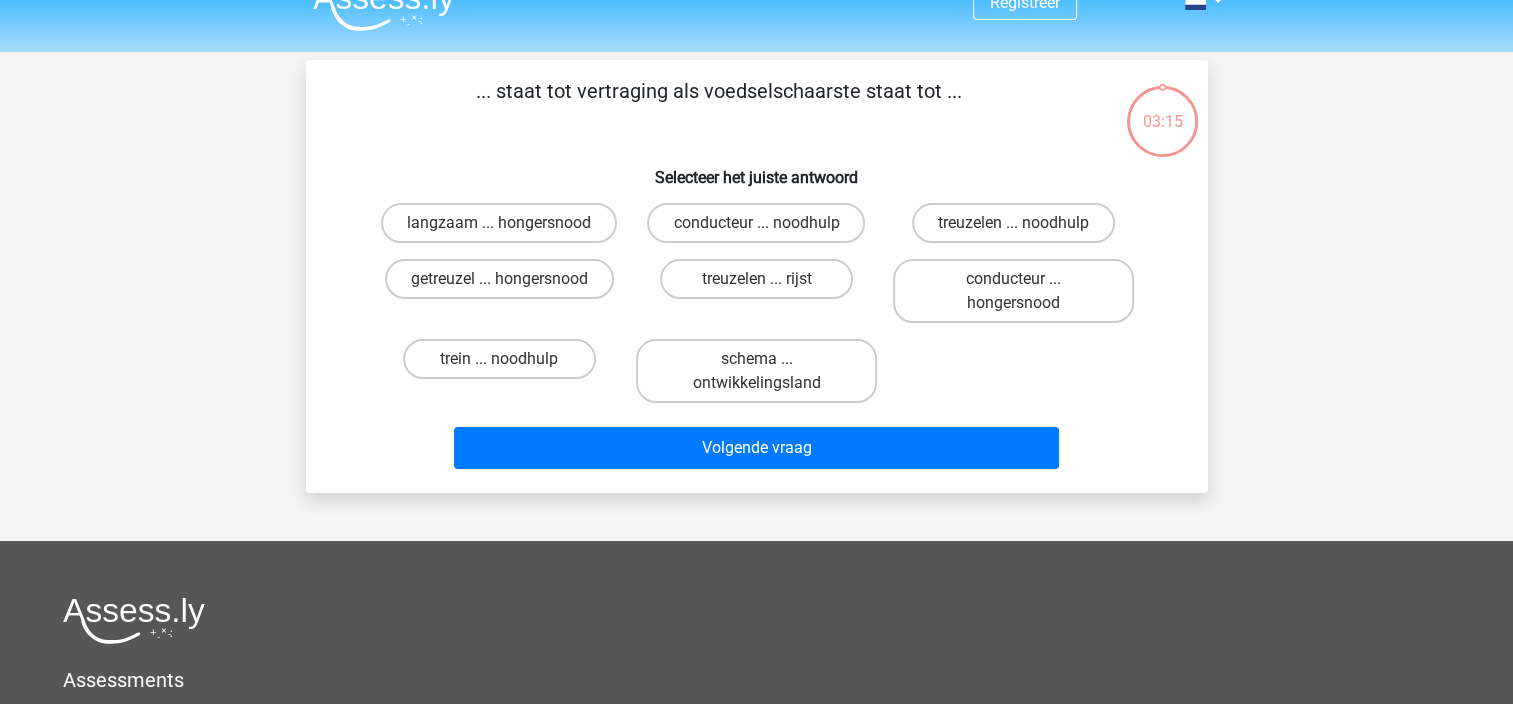 scroll, scrollTop: 0, scrollLeft: 0, axis: both 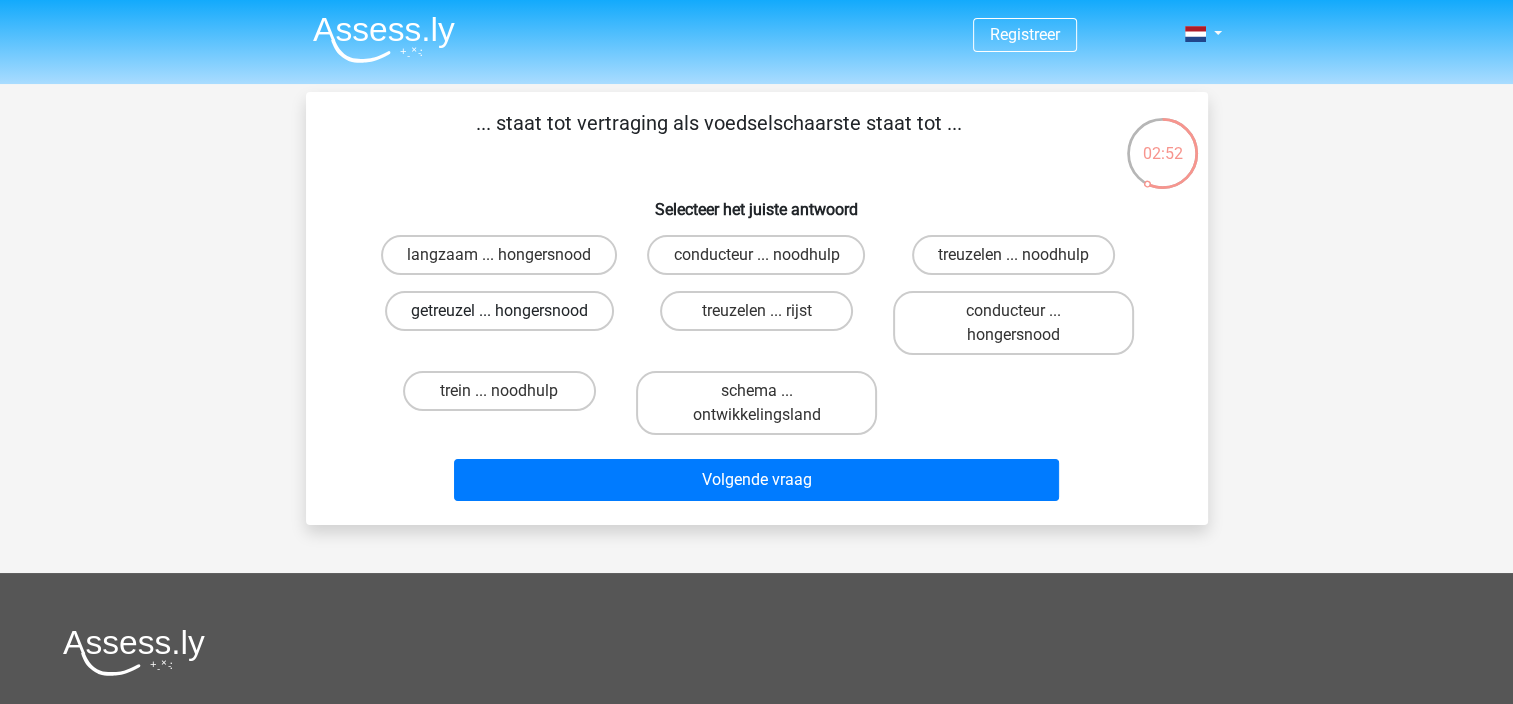 click on "getreuzel ... hongersnood" at bounding box center (499, 311) 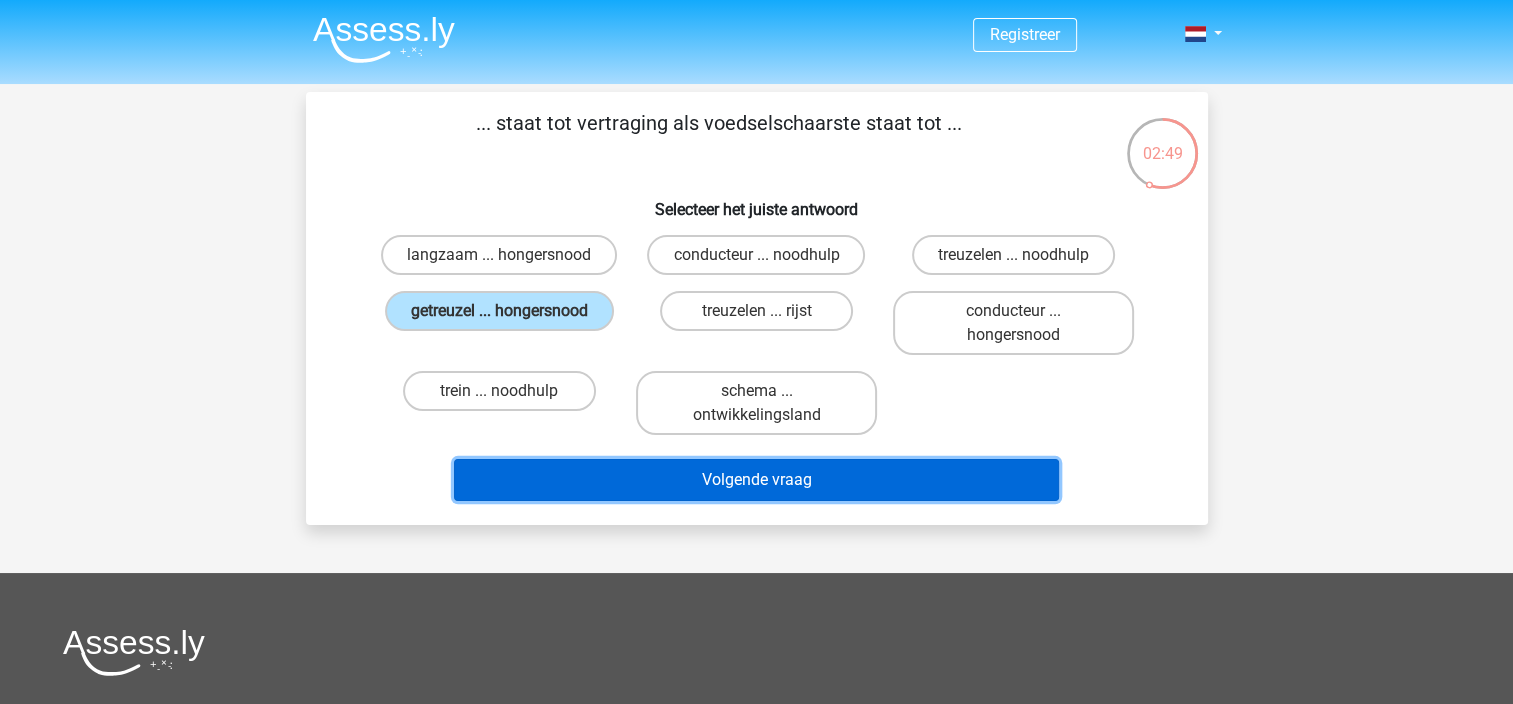 click on "Volgende vraag" at bounding box center (756, 480) 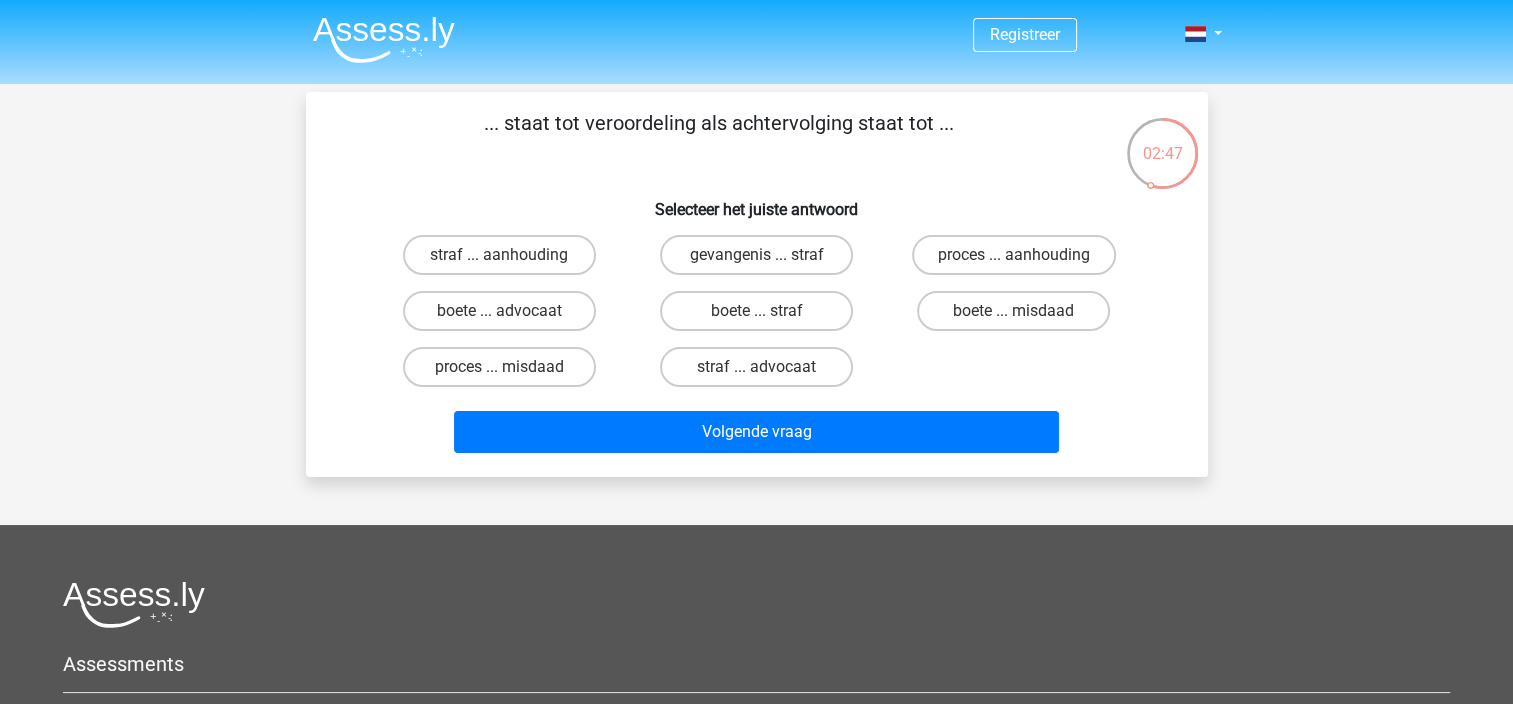 scroll, scrollTop: 0, scrollLeft: 0, axis: both 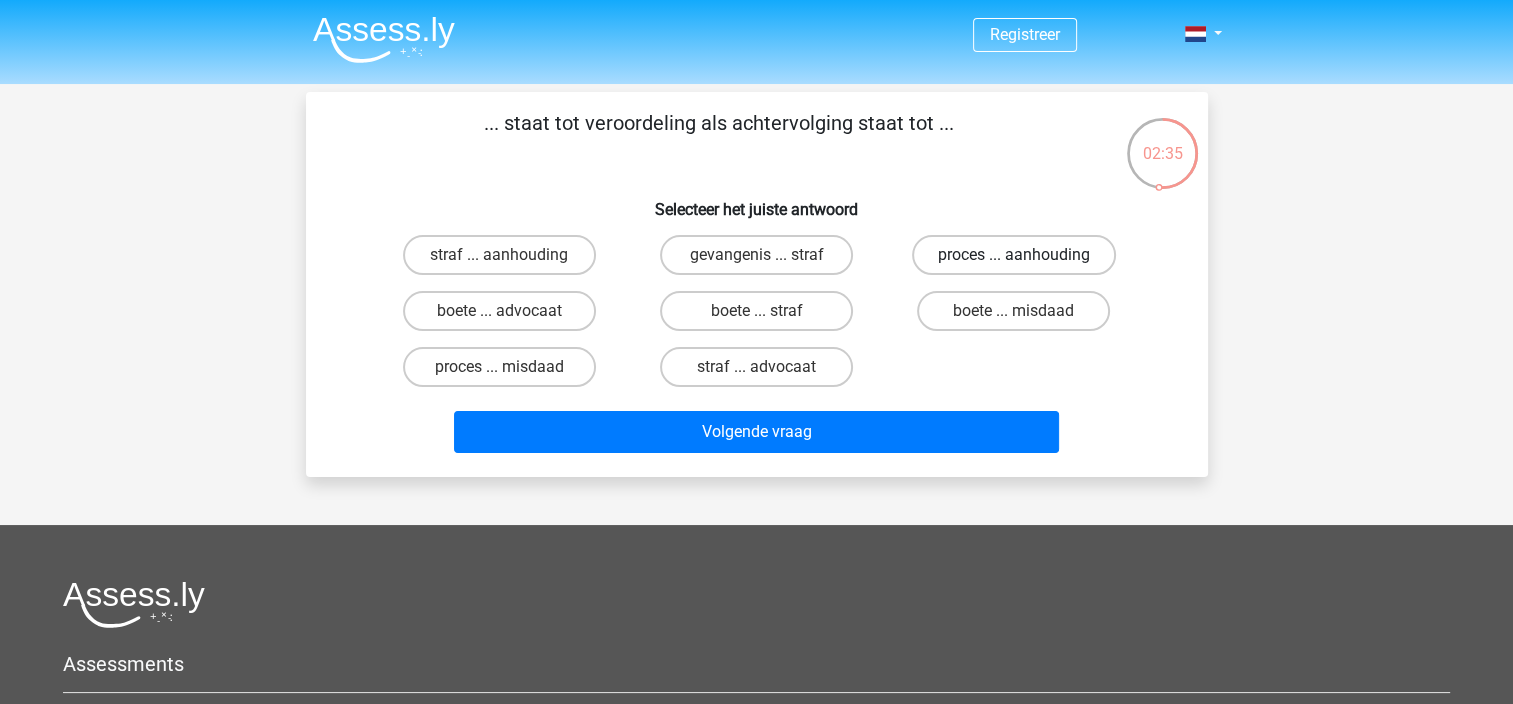 click on "proces ... aanhouding" at bounding box center [1014, 255] 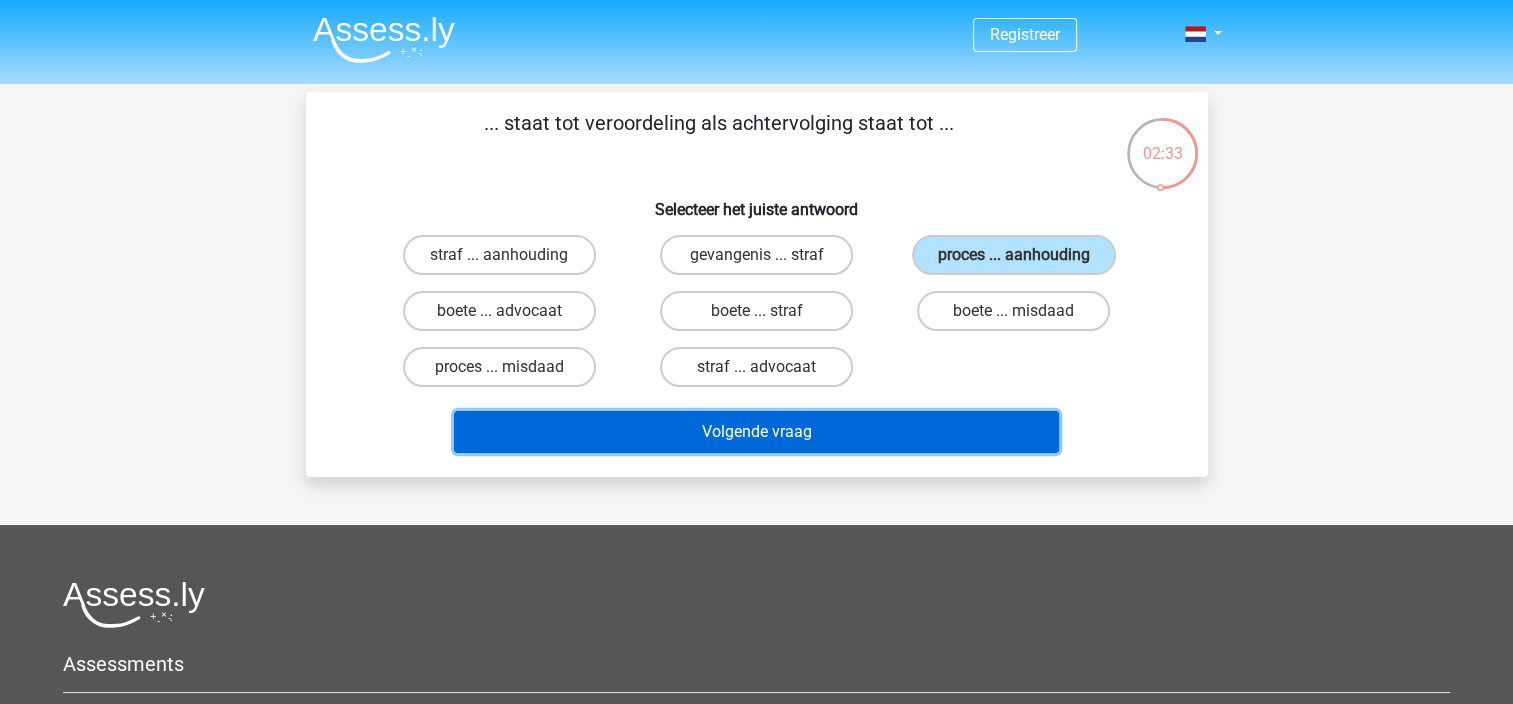 click on "Volgende vraag" at bounding box center [756, 432] 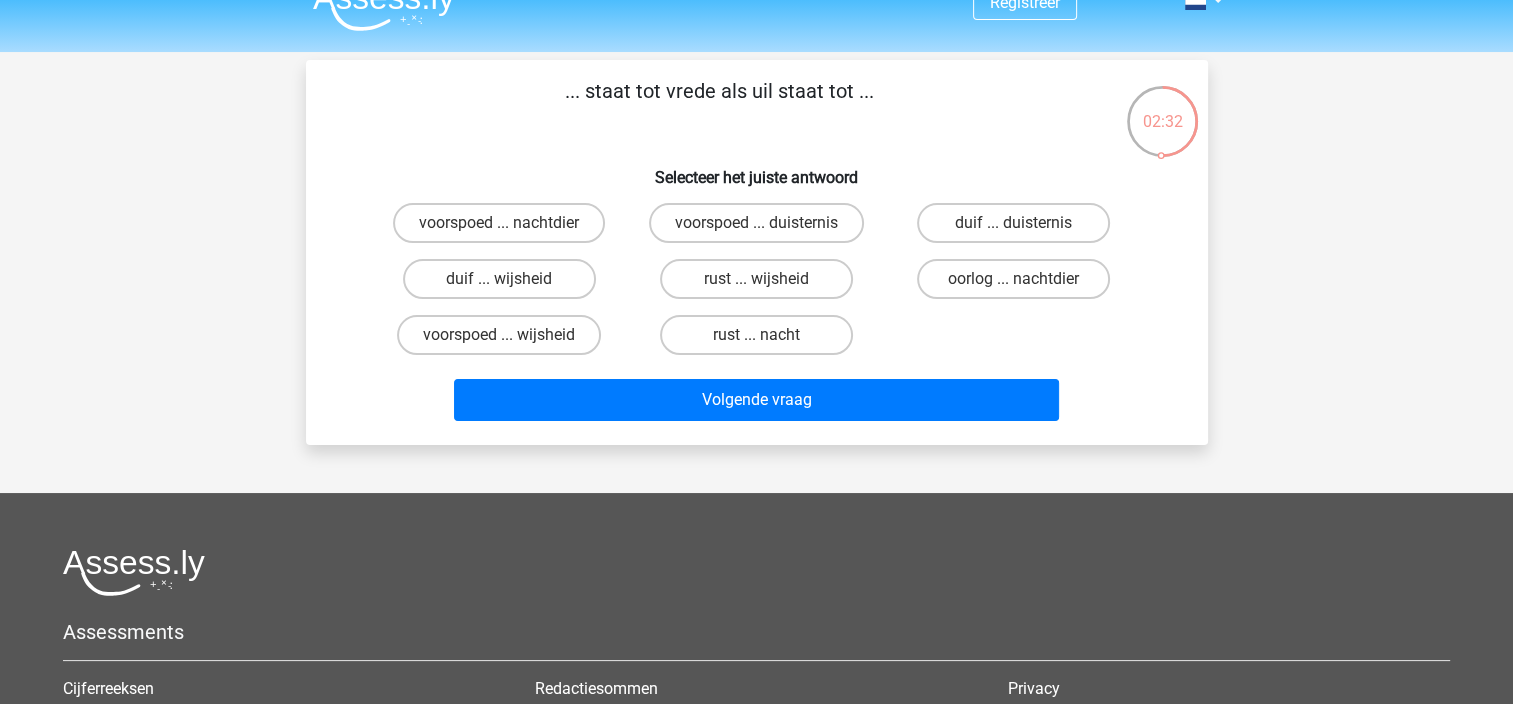 scroll, scrollTop: 0, scrollLeft: 0, axis: both 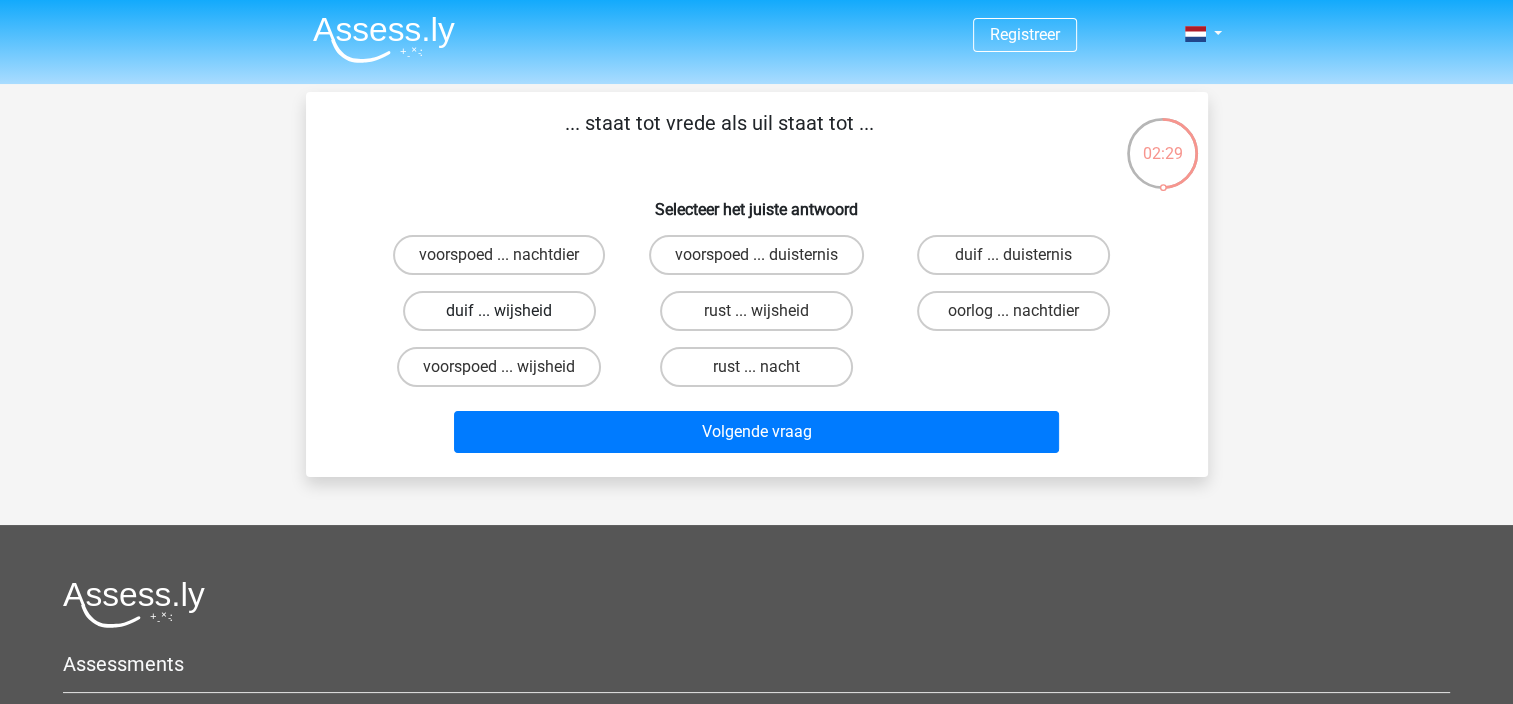 click on "duif ... wijsheid" at bounding box center [499, 311] 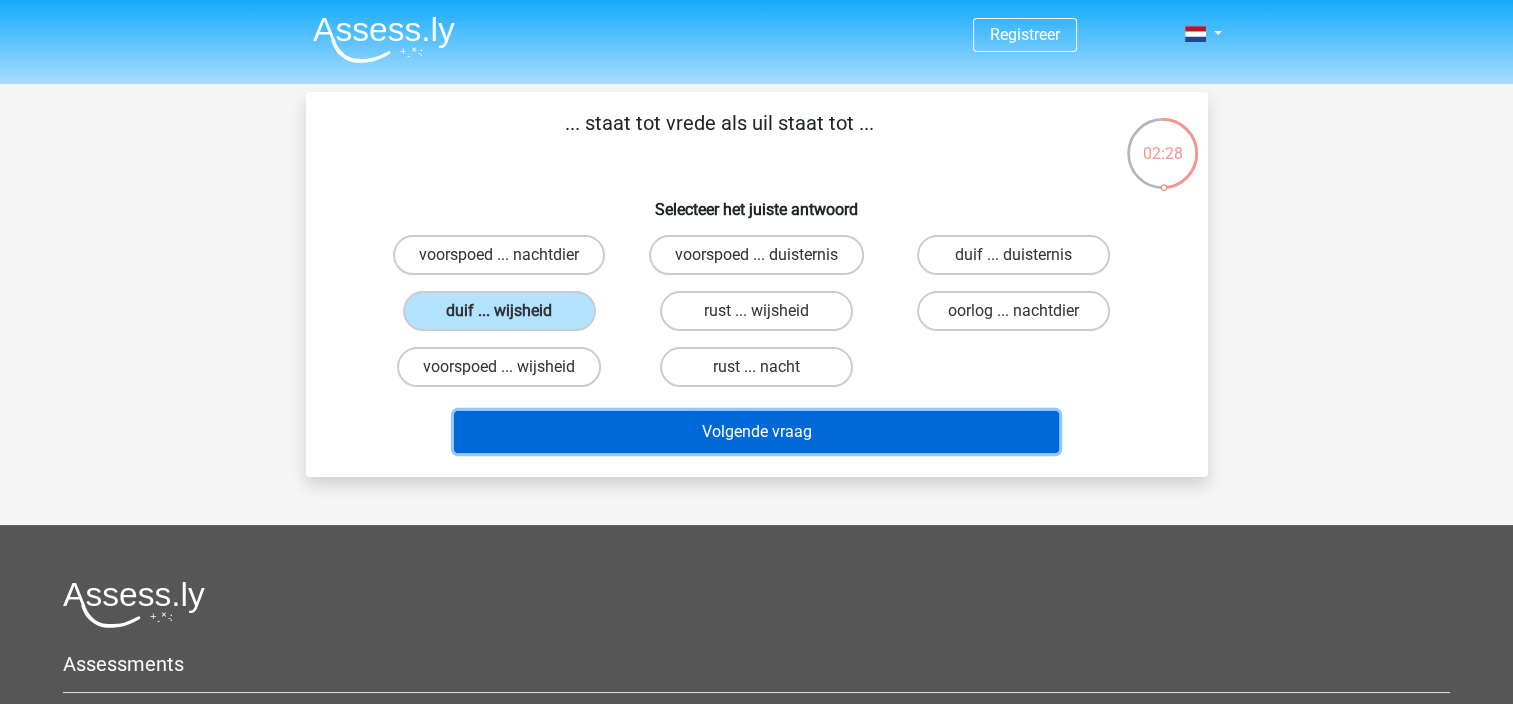click on "Volgende vraag" at bounding box center (756, 432) 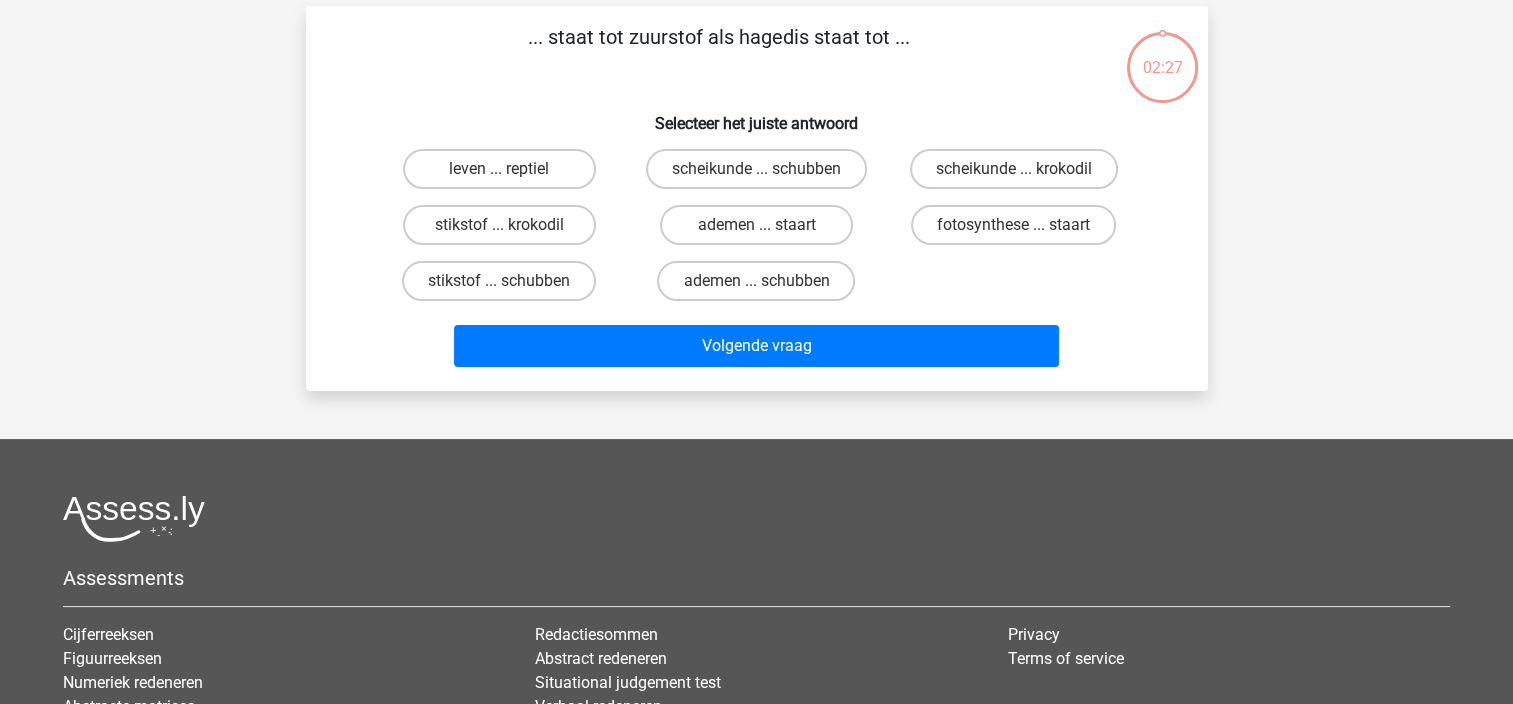 scroll, scrollTop: 0, scrollLeft: 0, axis: both 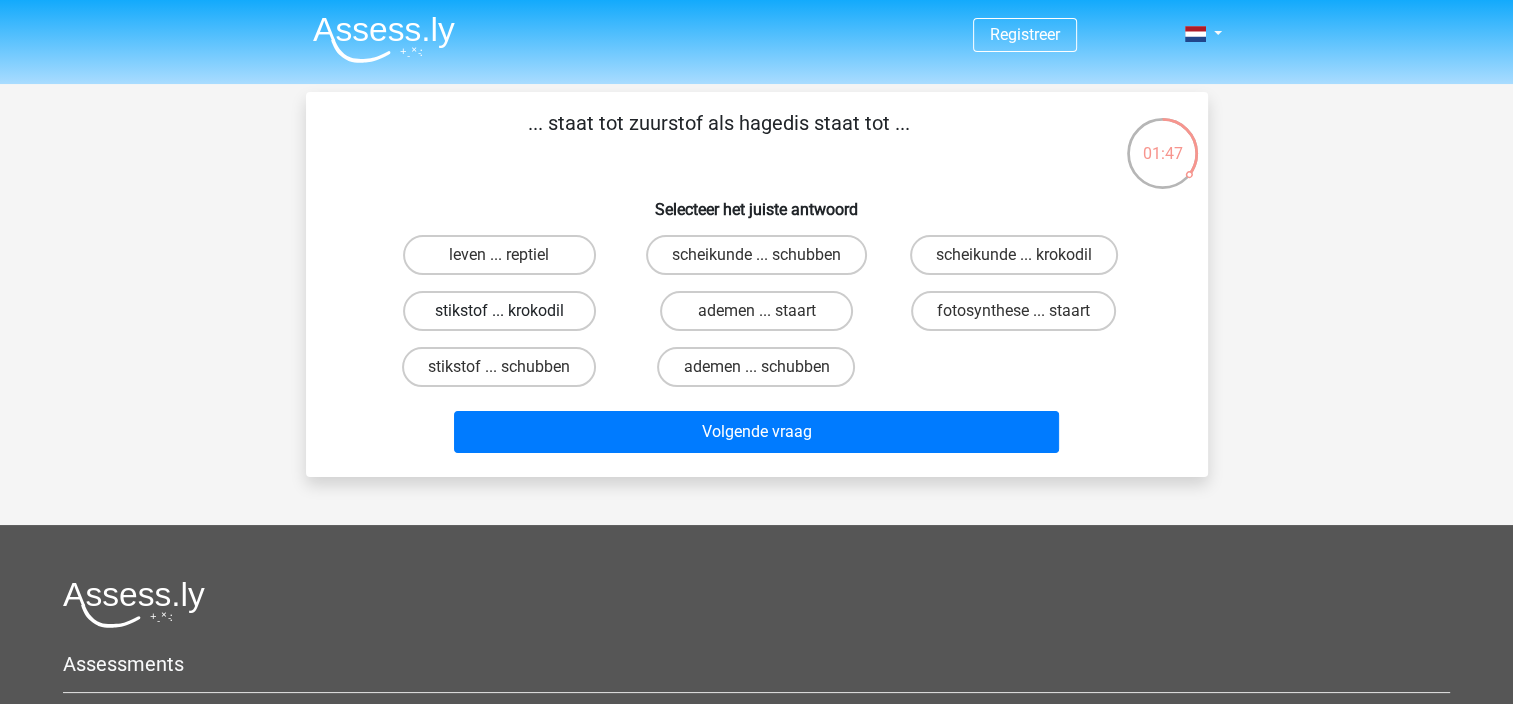 click on "stikstof ... krokodil" at bounding box center [499, 311] 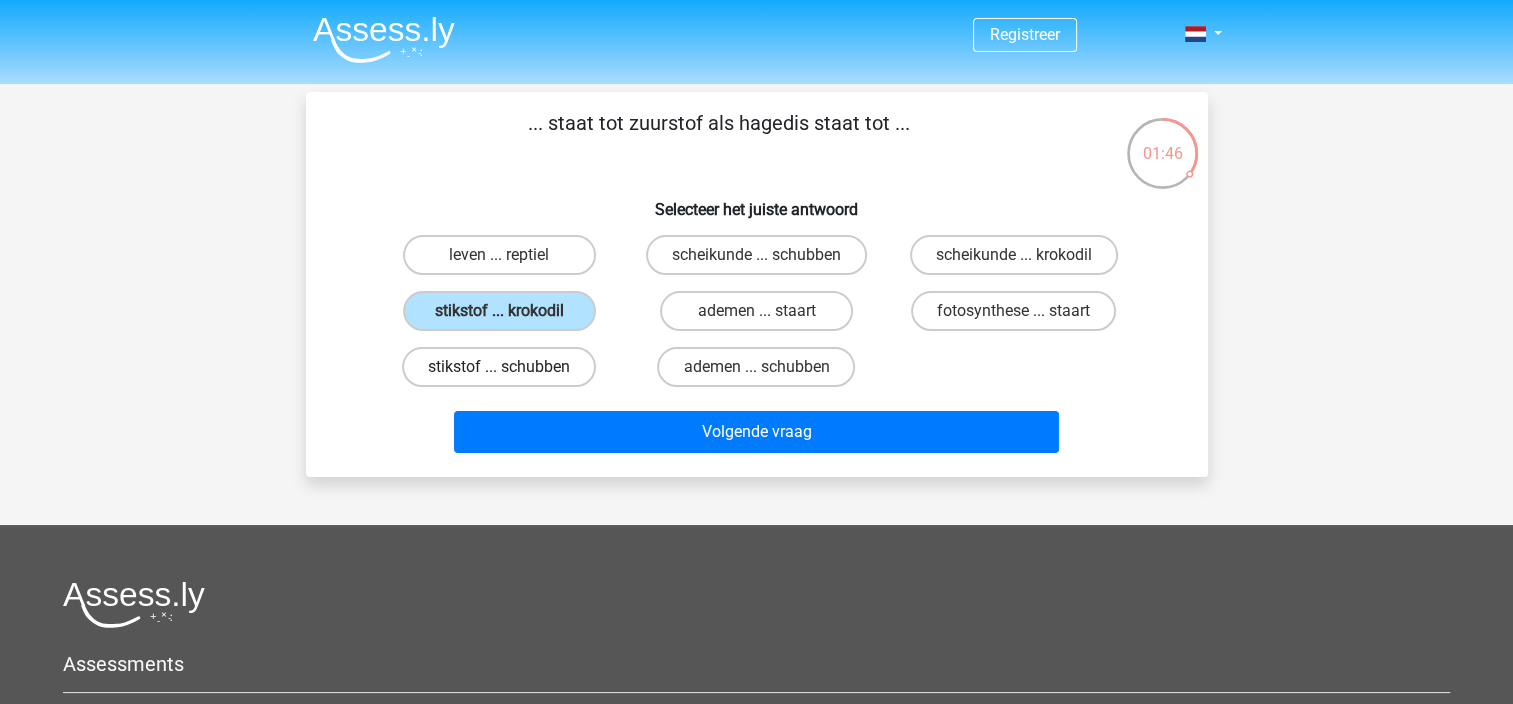 click on "stikstof ... schubben" at bounding box center [499, 367] 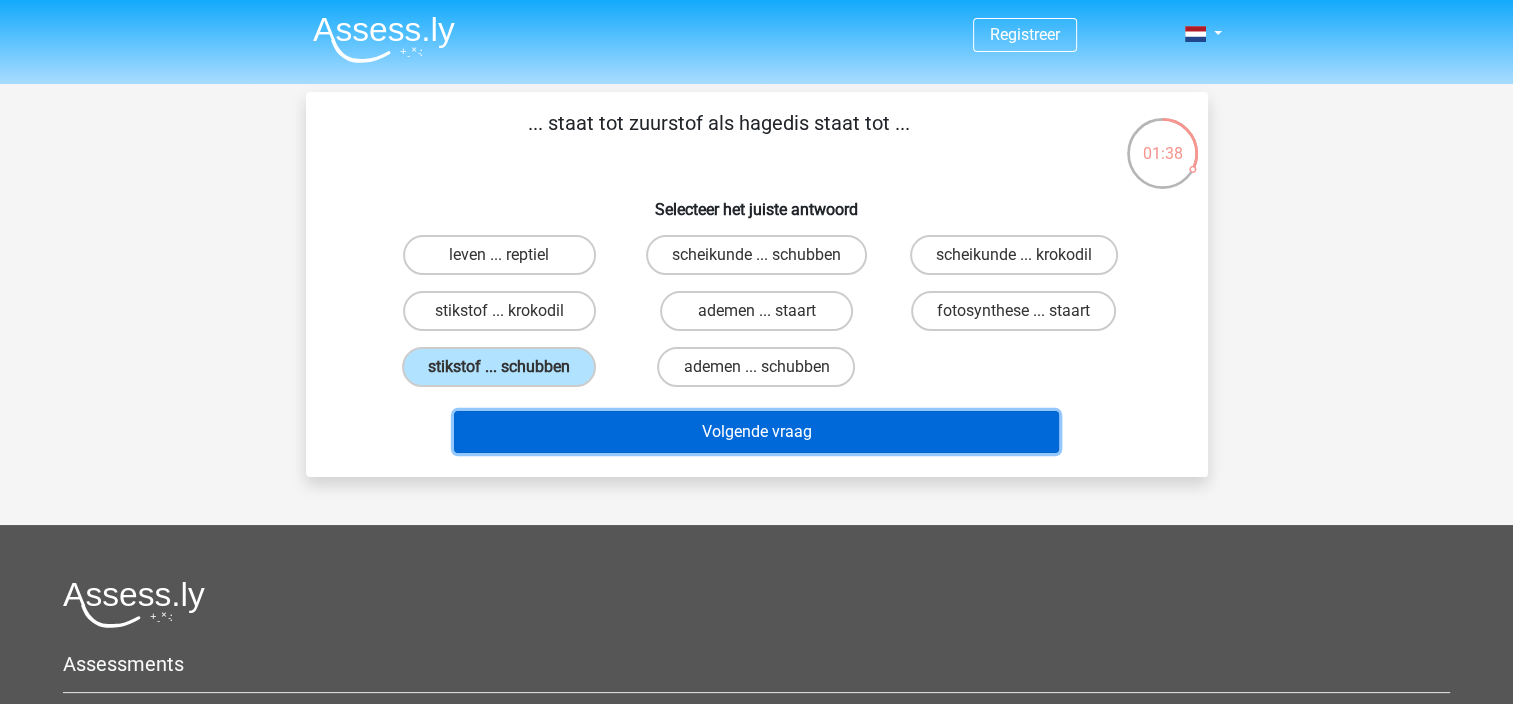 click on "Volgende vraag" at bounding box center (756, 432) 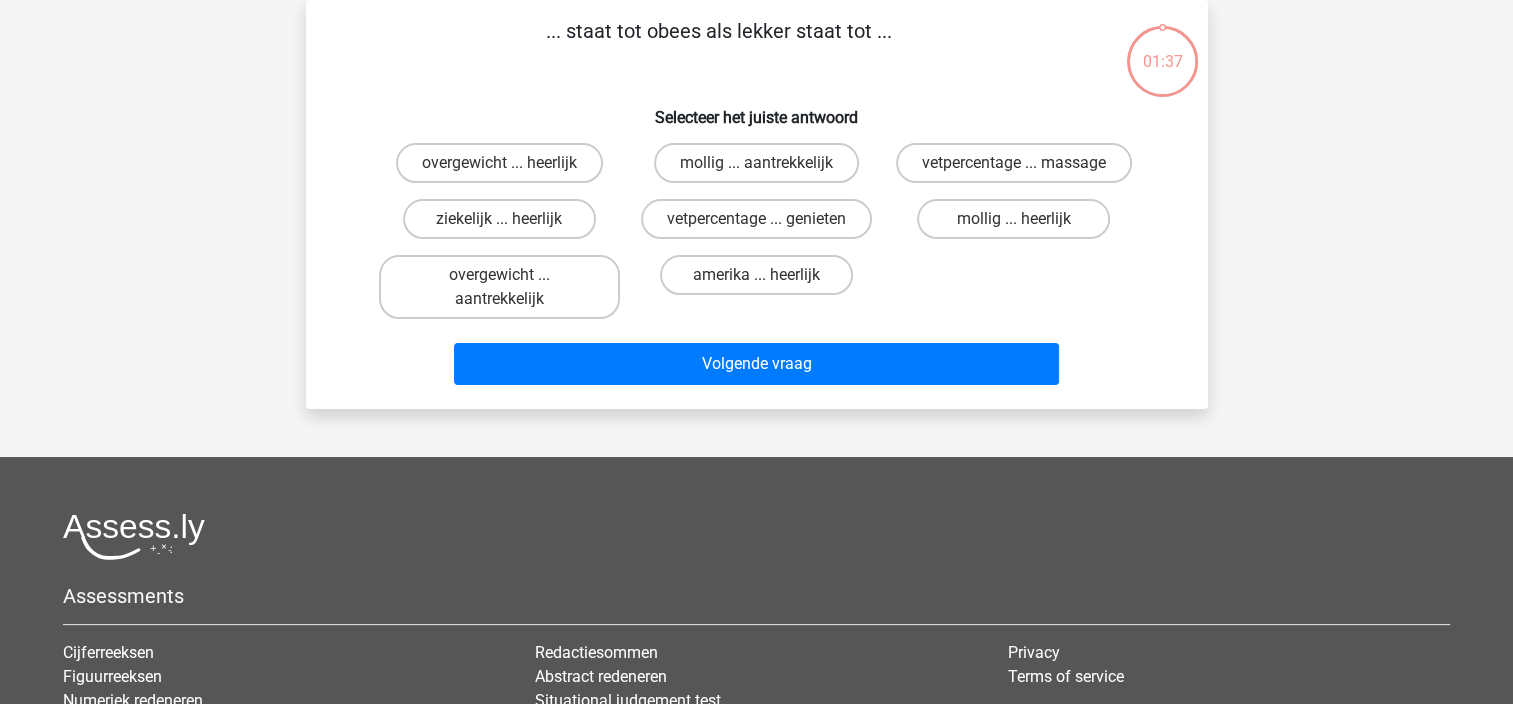 scroll, scrollTop: 0, scrollLeft: 0, axis: both 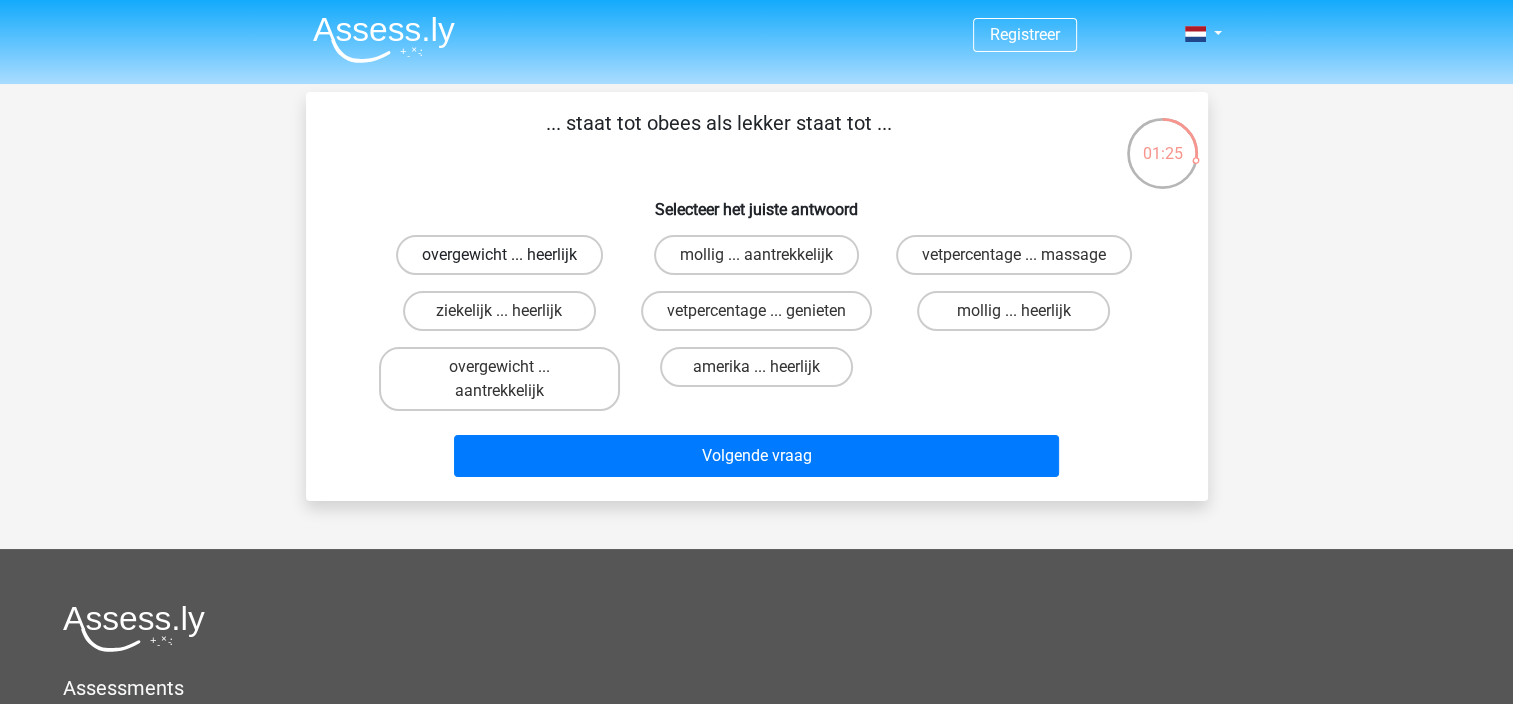 click on "overgewicht ... heerlijk" at bounding box center (499, 255) 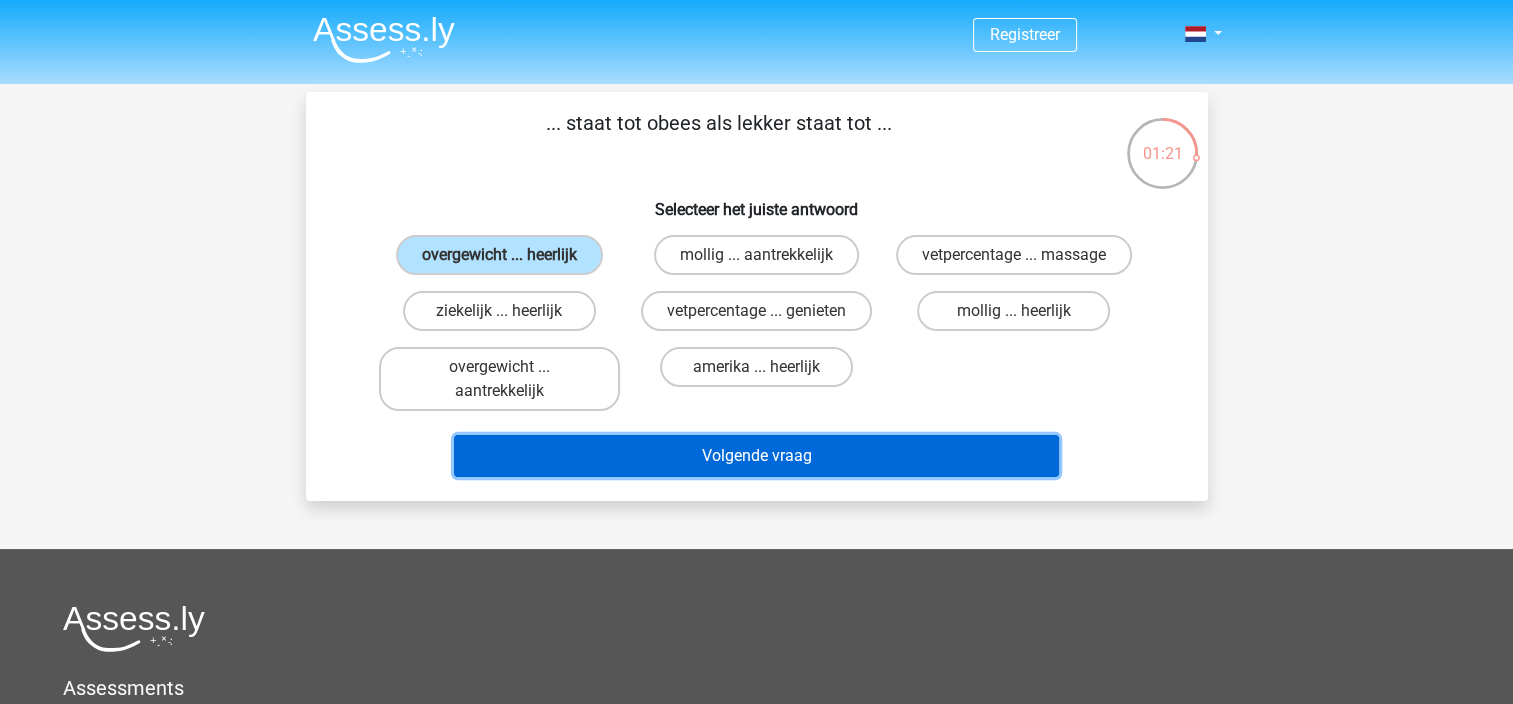 click on "Volgende vraag" at bounding box center (756, 456) 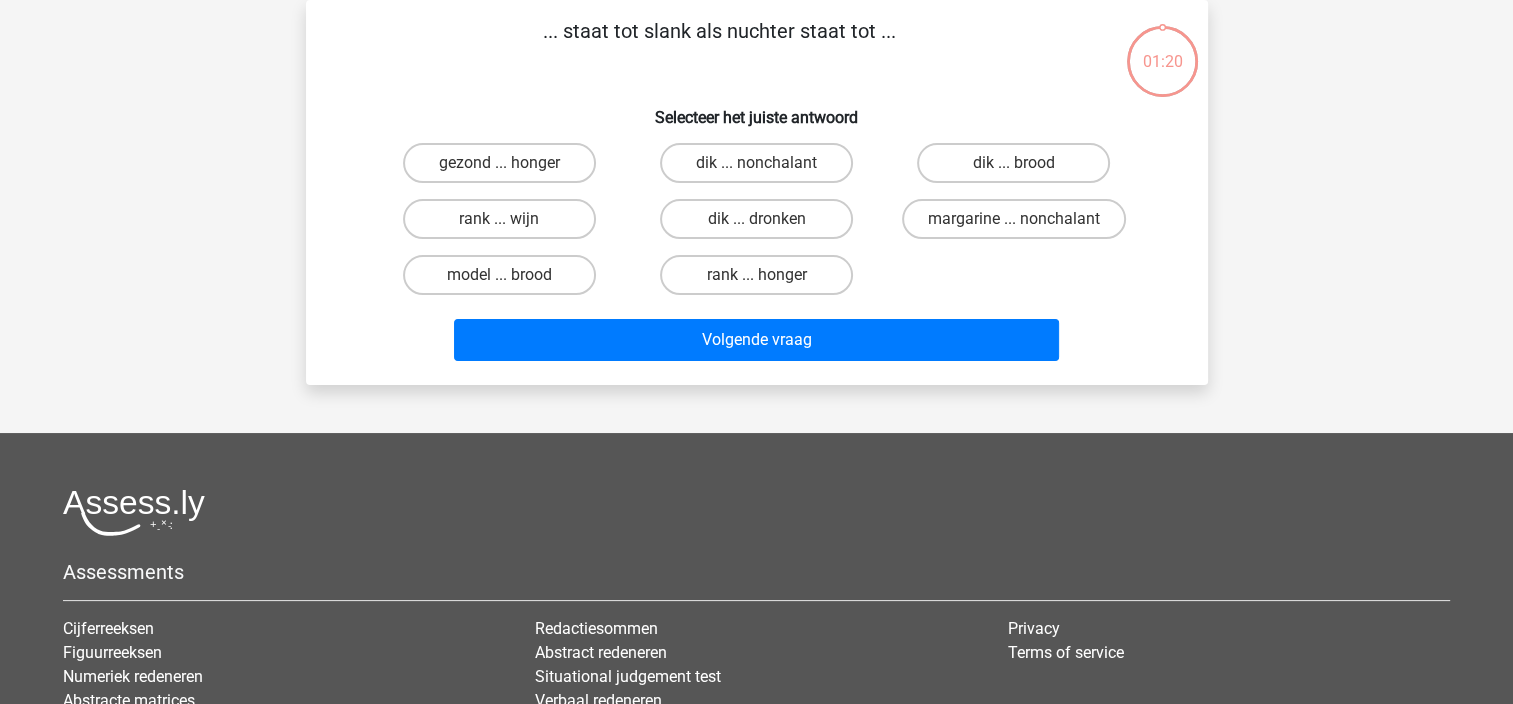 scroll, scrollTop: 0, scrollLeft: 0, axis: both 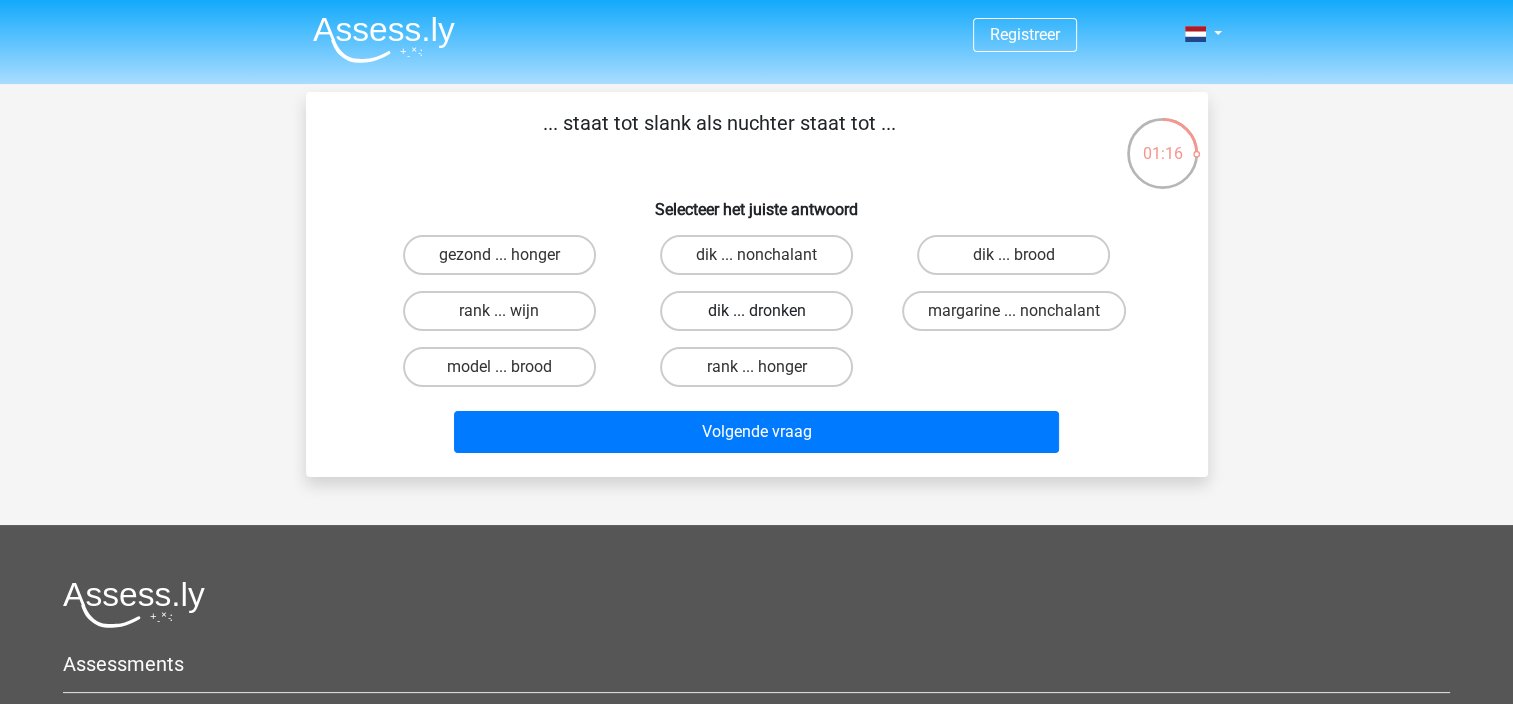 click on "dik ... dronken" at bounding box center [756, 311] 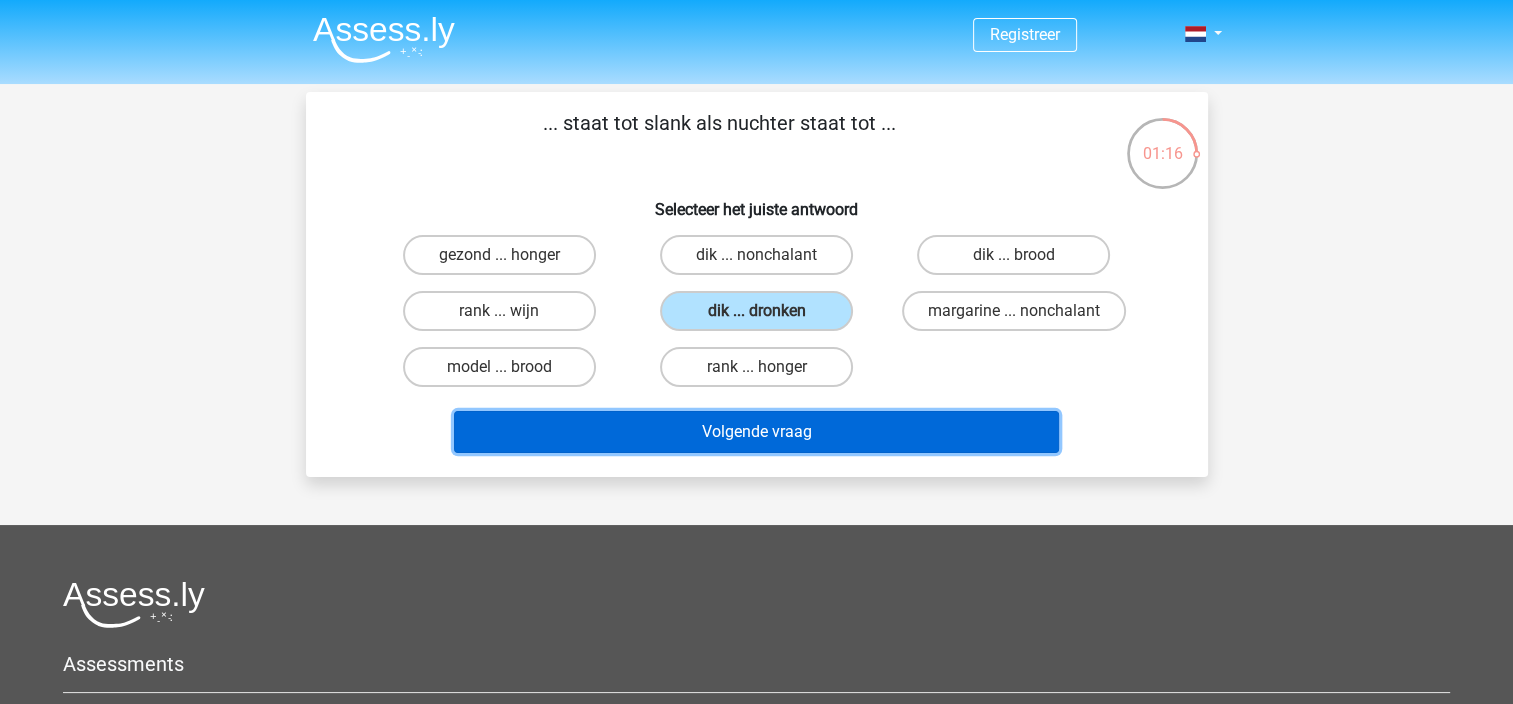 click on "Volgende vraag" at bounding box center (756, 432) 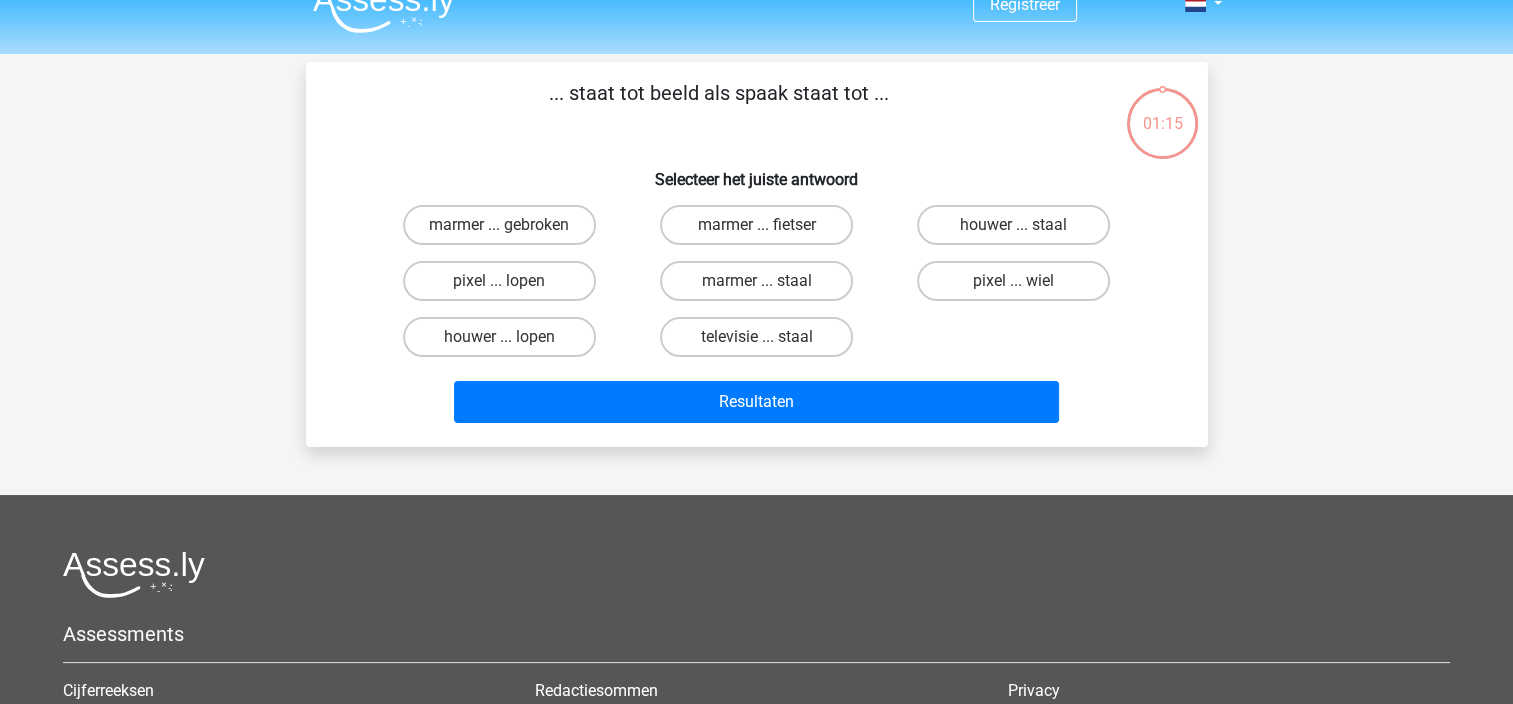 scroll, scrollTop: 0, scrollLeft: 0, axis: both 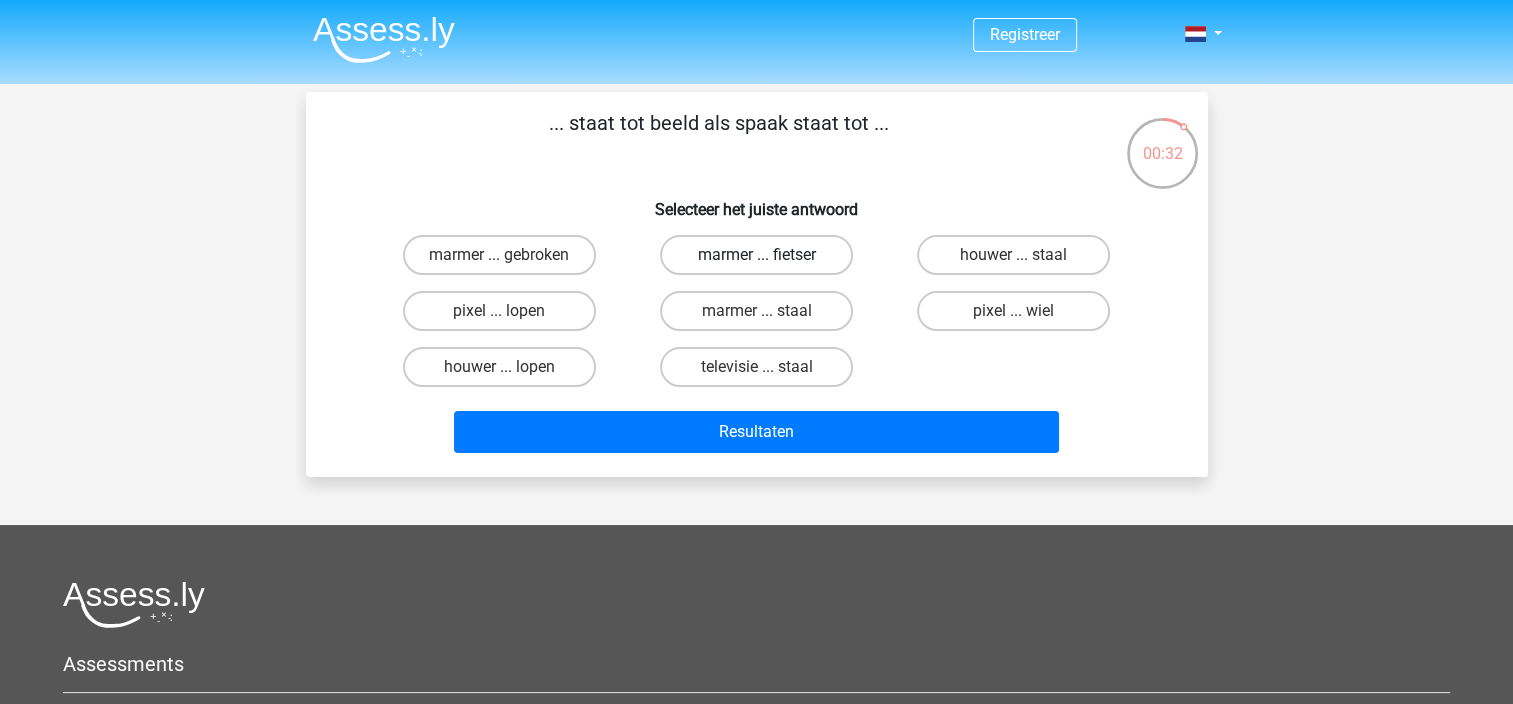 click on "marmer ... fietser" at bounding box center (756, 255) 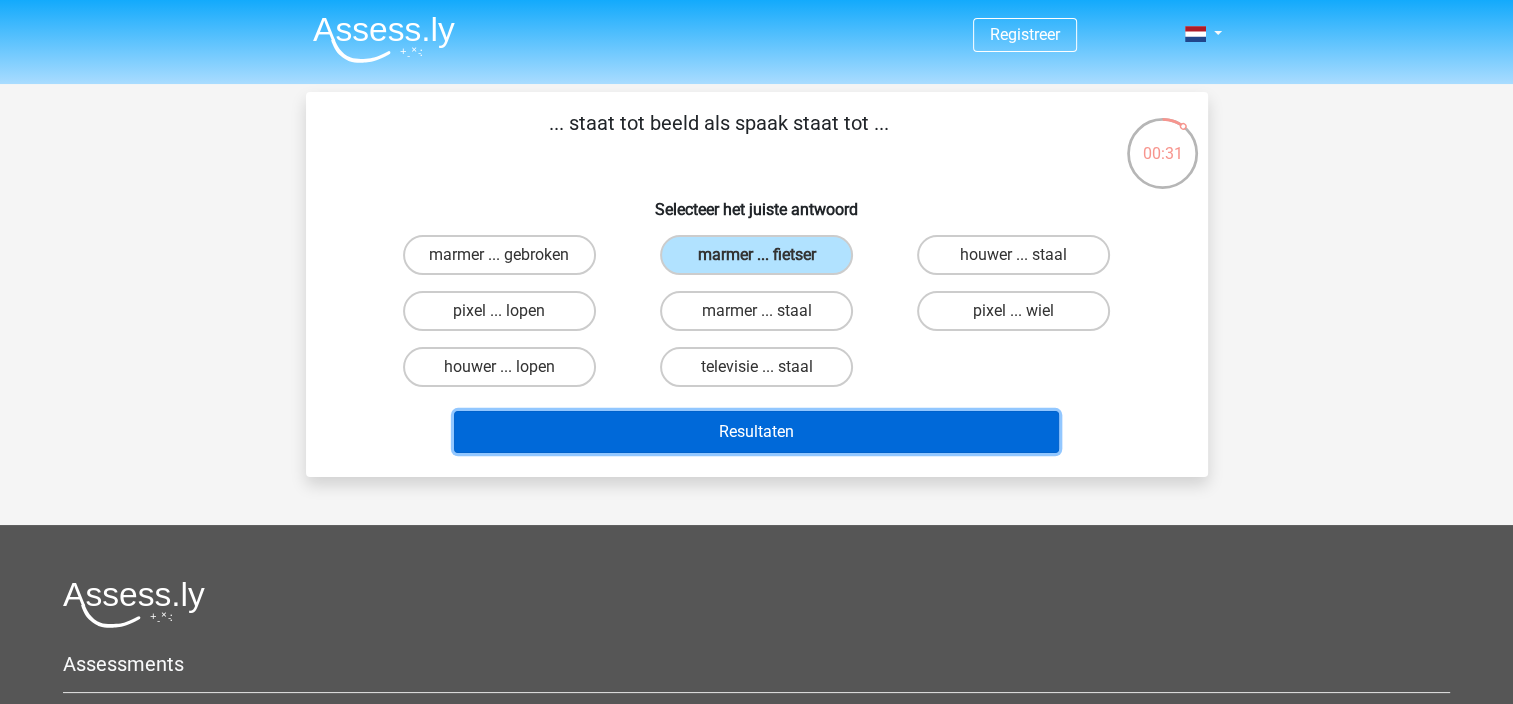 click on "Resultaten" at bounding box center (756, 432) 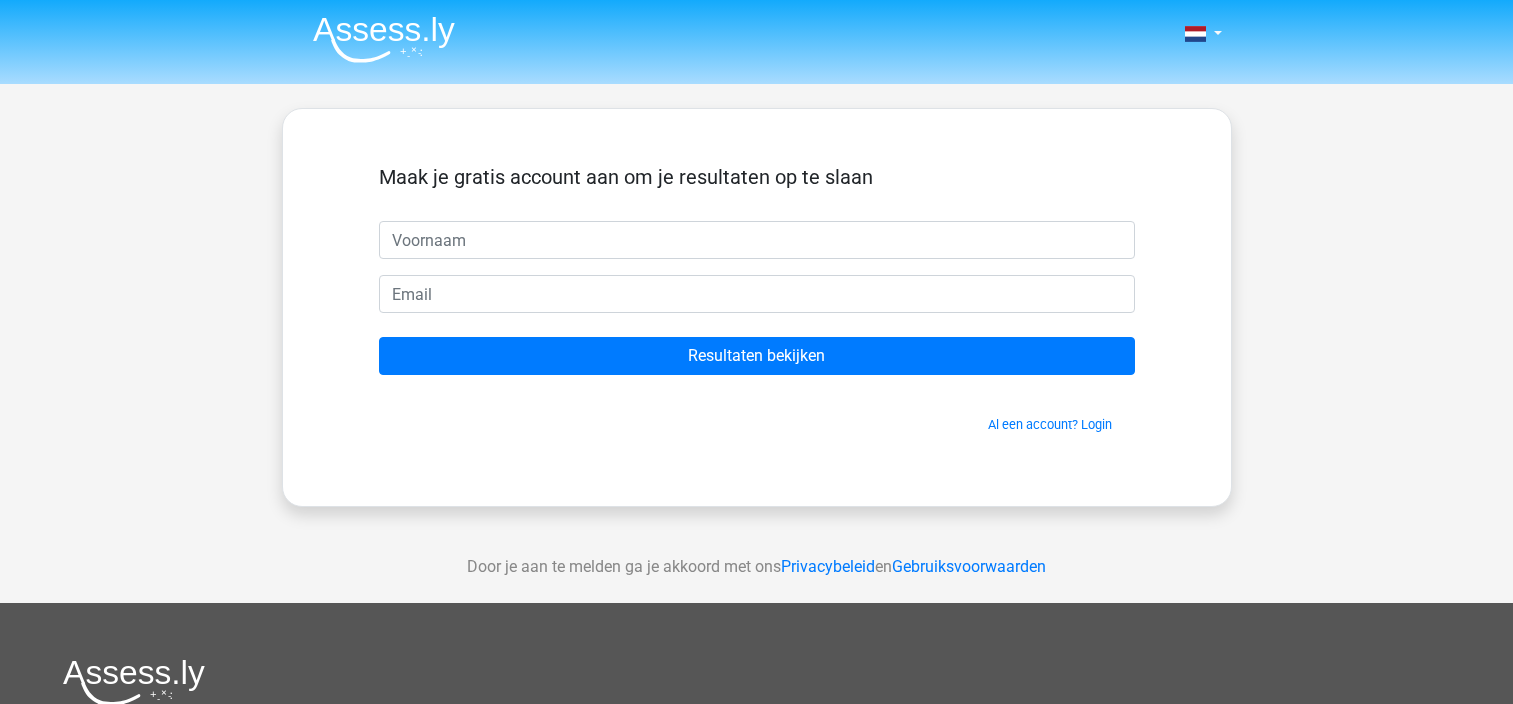 scroll, scrollTop: 0, scrollLeft: 0, axis: both 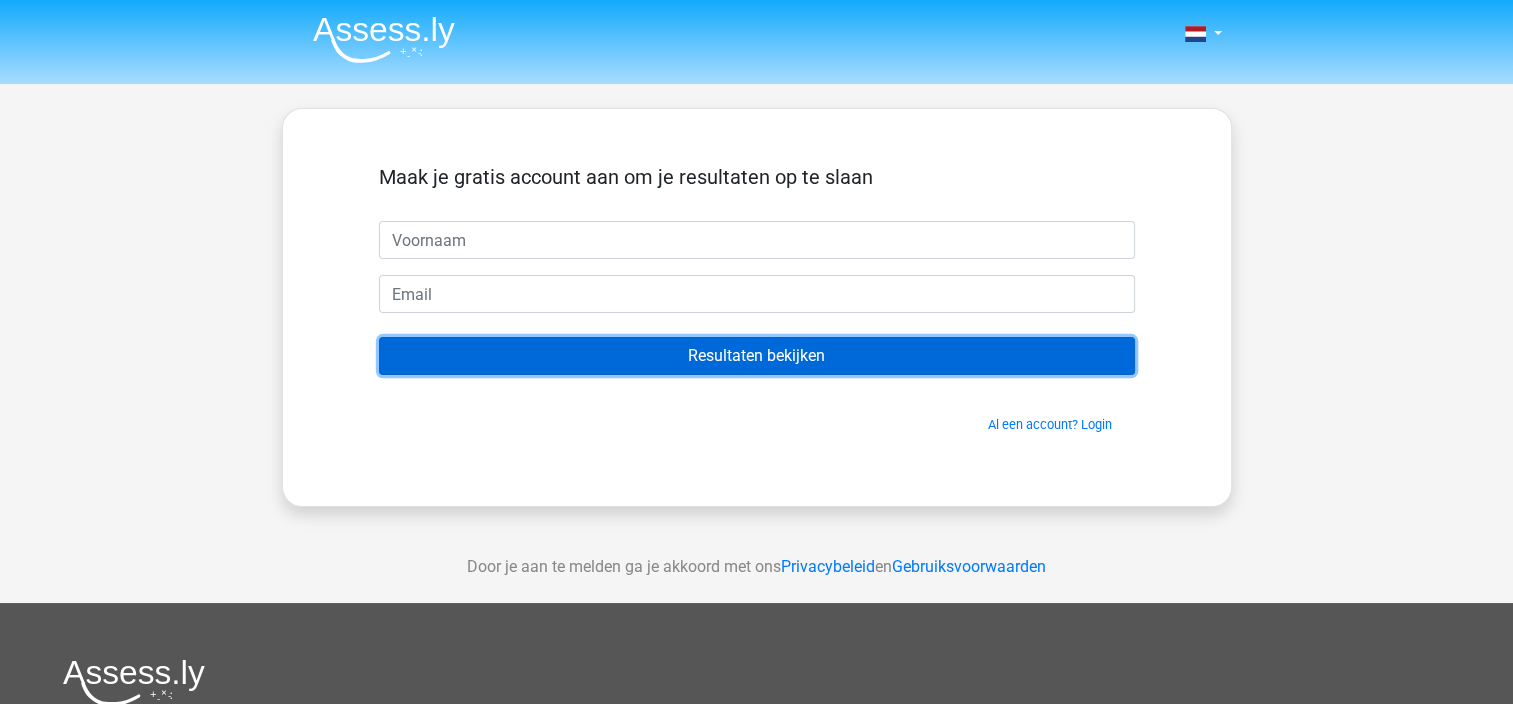 click on "Resultaten bekijken" at bounding box center (757, 356) 